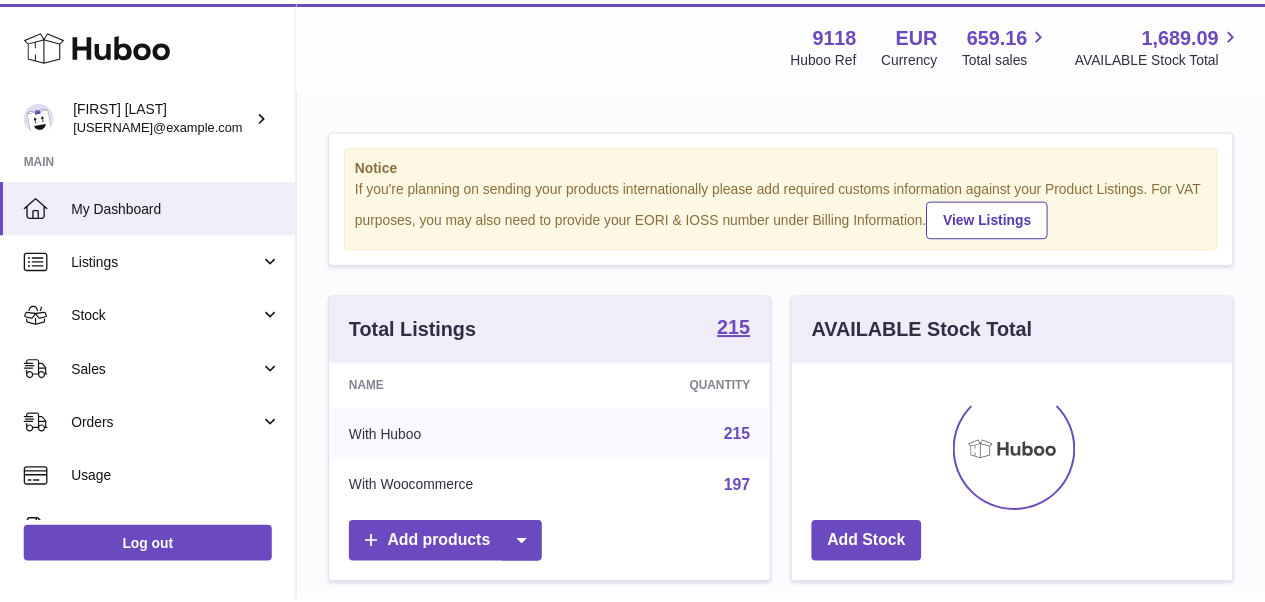 scroll, scrollTop: 0, scrollLeft: 0, axis: both 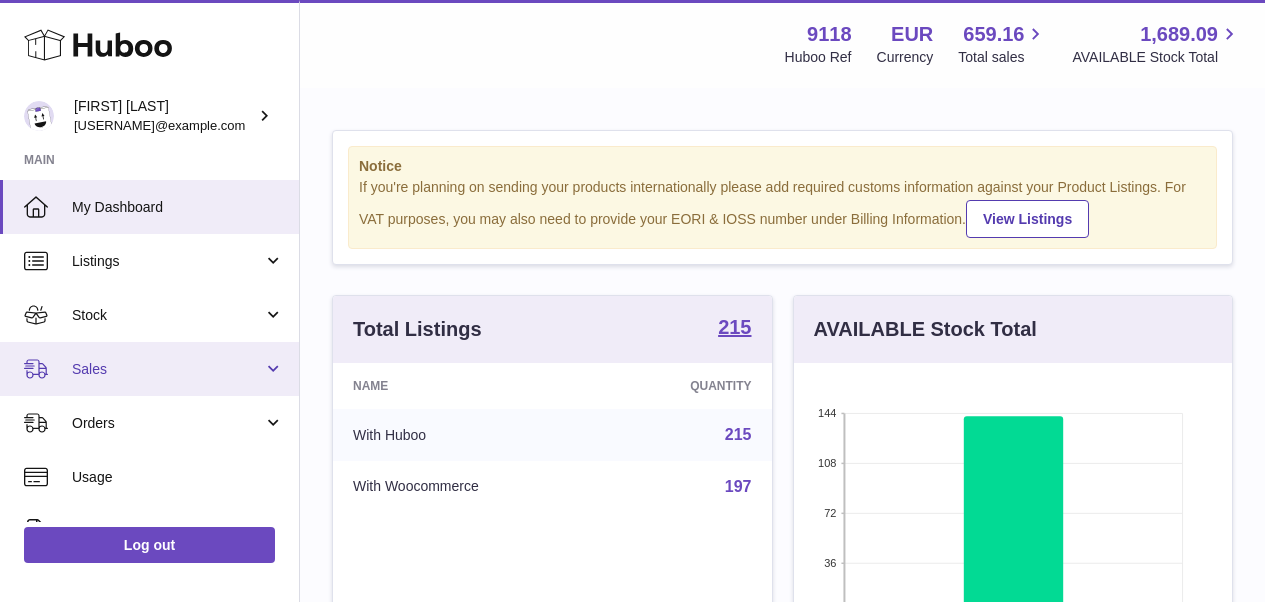 click on "Sales" at bounding box center (167, 369) 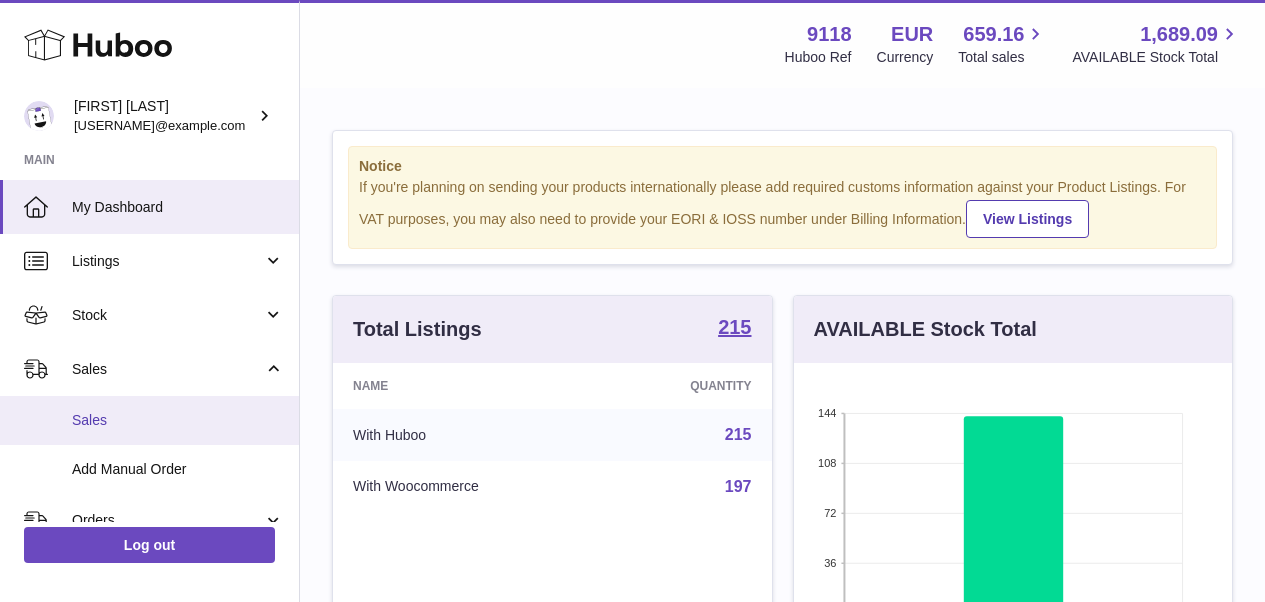click on "Sales" at bounding box center (178, 420) 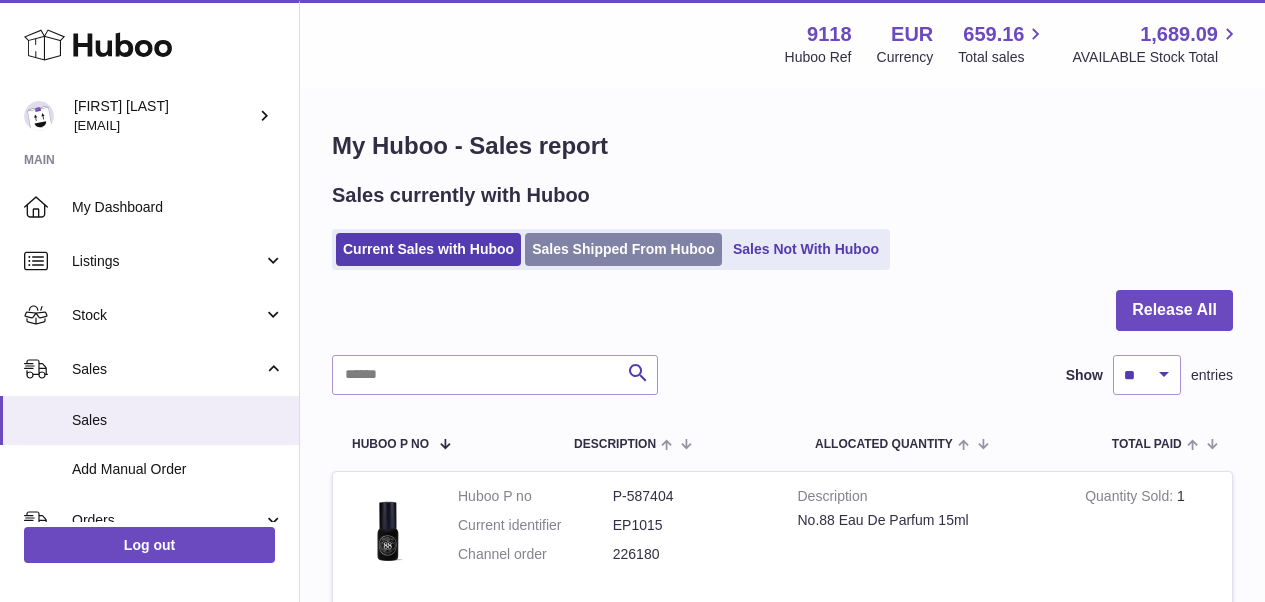 scroll, scrollTop: 0, scrollLeft: 0, axis: both 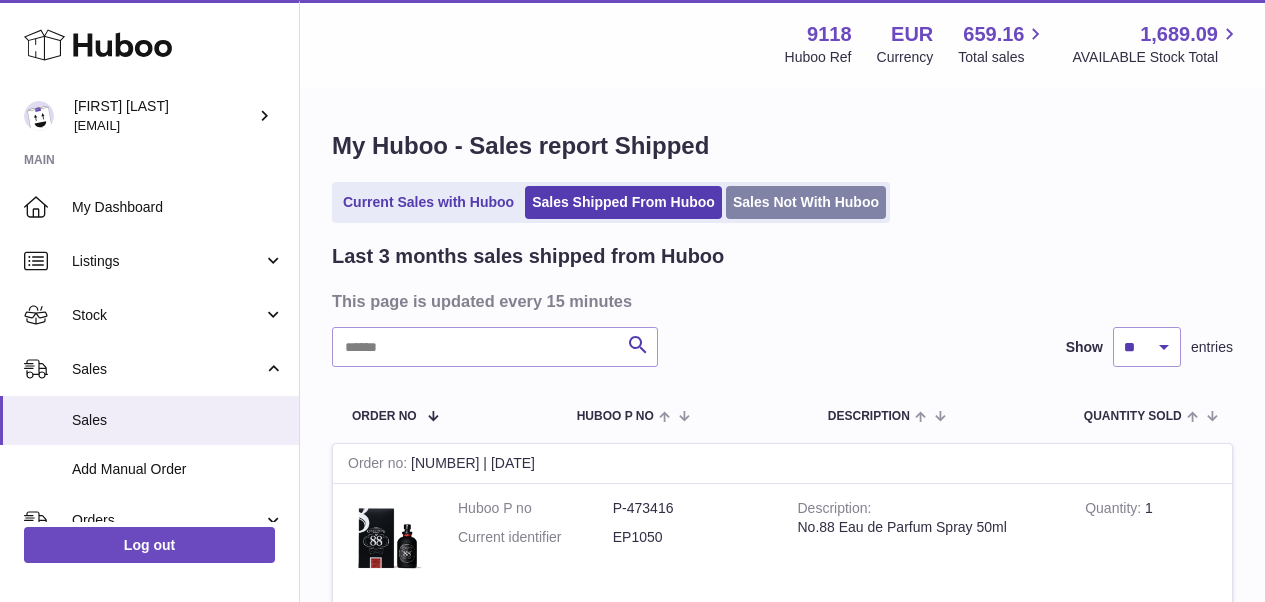 click on "Sales Not With Huboo" at bounding box center [806, 202] 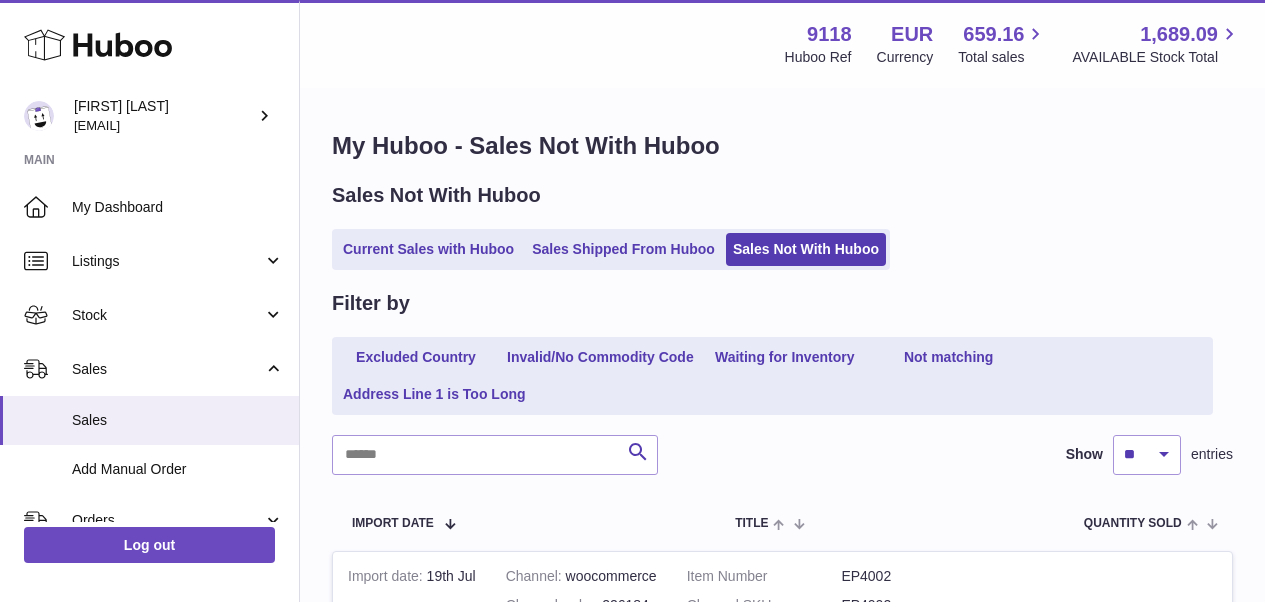 scroll, scrollTop: 0, scrollLeft: 0, axis: both 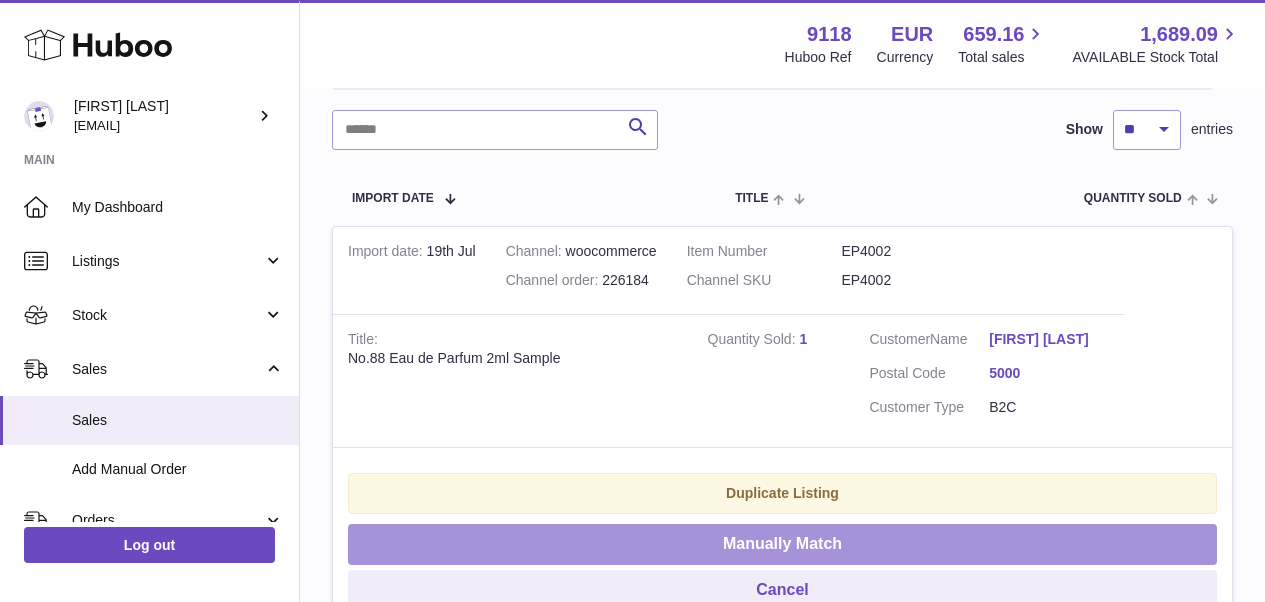click on "Manually Match" at bounding box center (782, 544) 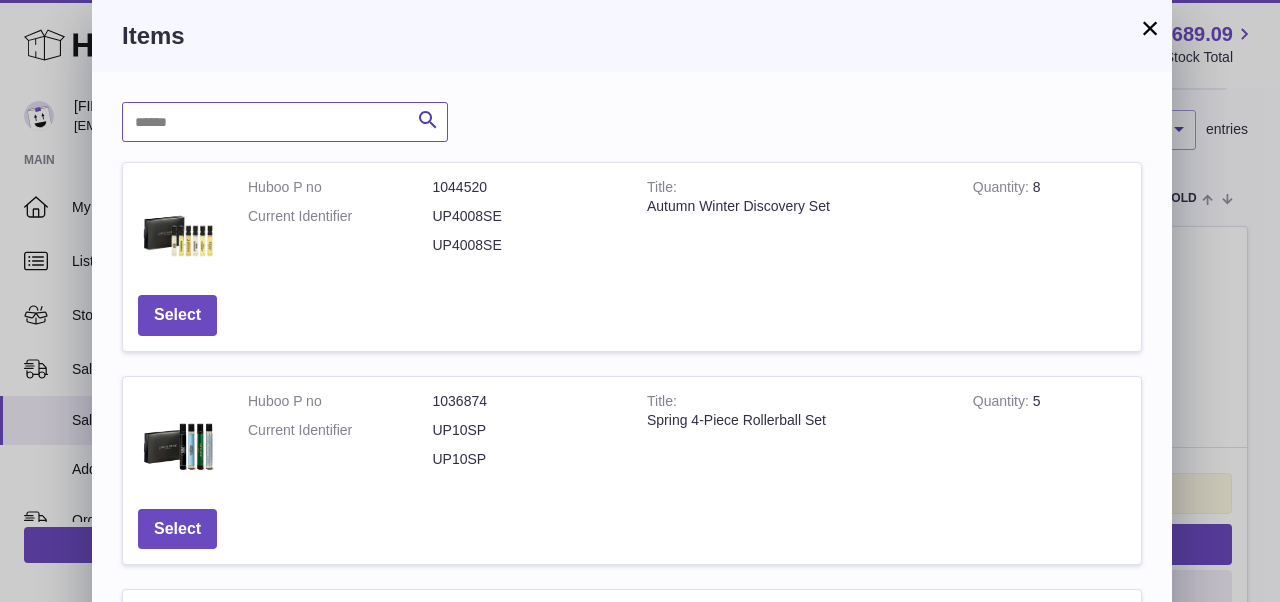 click at bounding box center (285, 122) 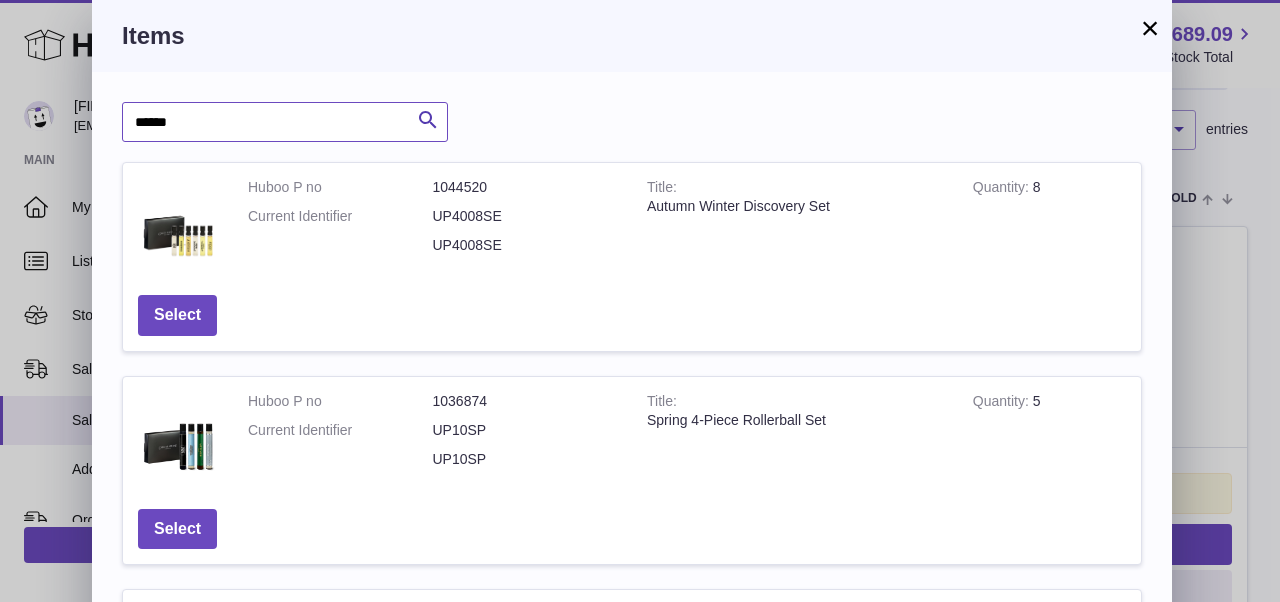 type on "******" 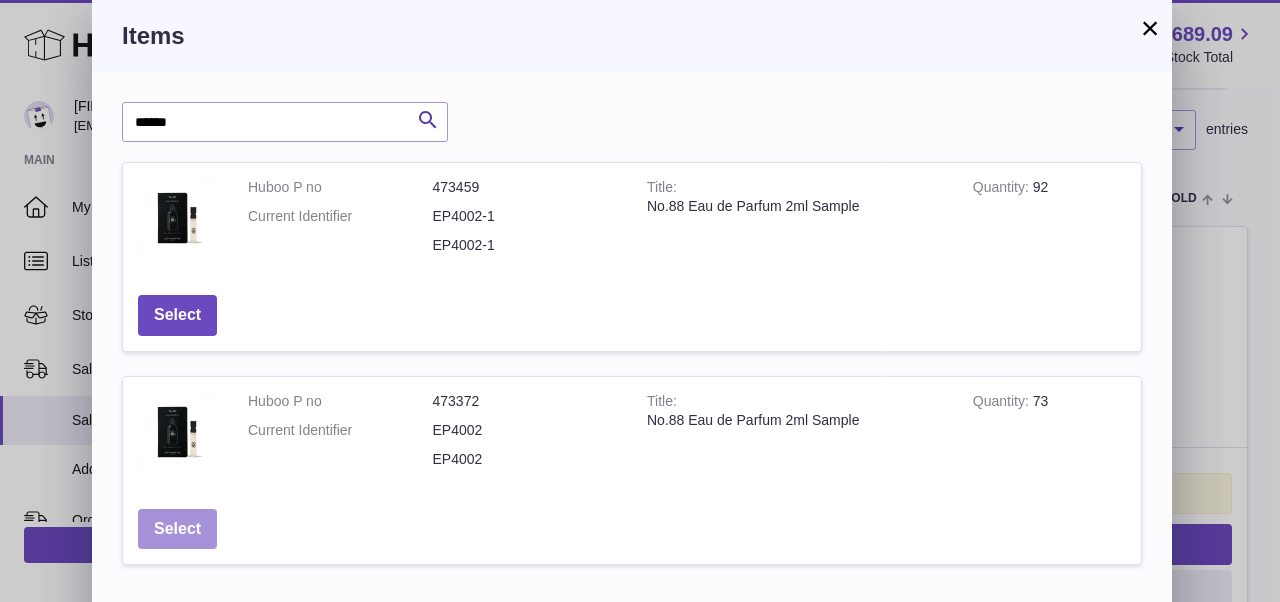 click on "Select" at bounding box center [177, 529] 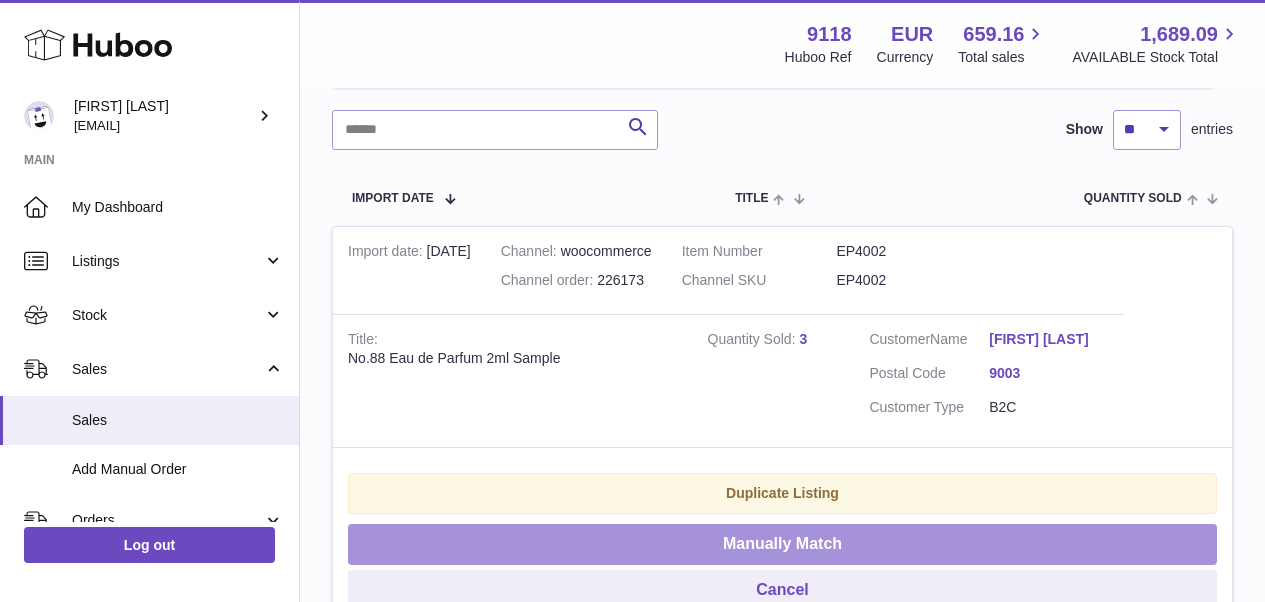 click on "Manually Match" at bounding box center (782, 544) 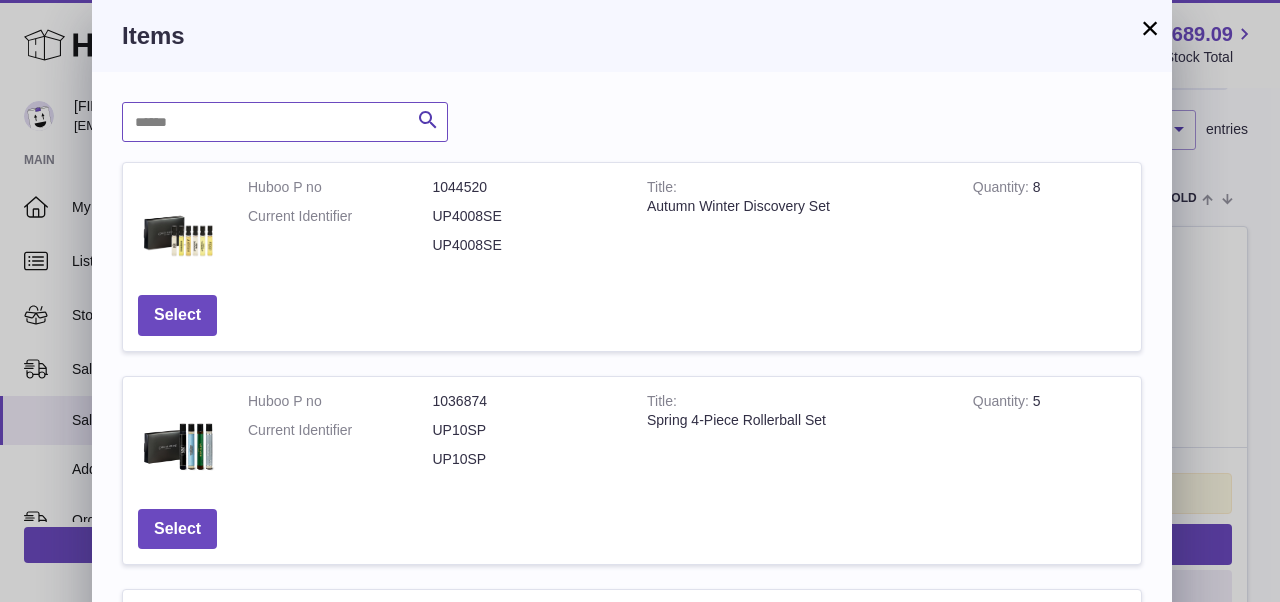 click at bounding box center [285, 122] 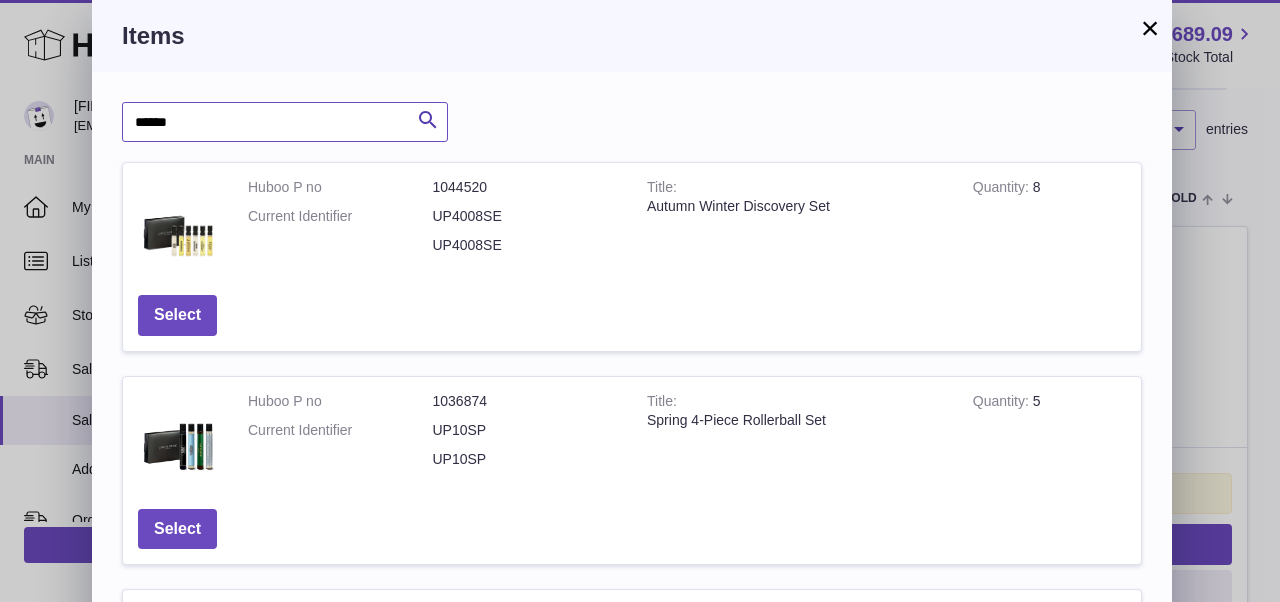 drag, startPoint x: 228, startPoint y: 120, endPoint x: 117, endPoint y: 120, distance: 111 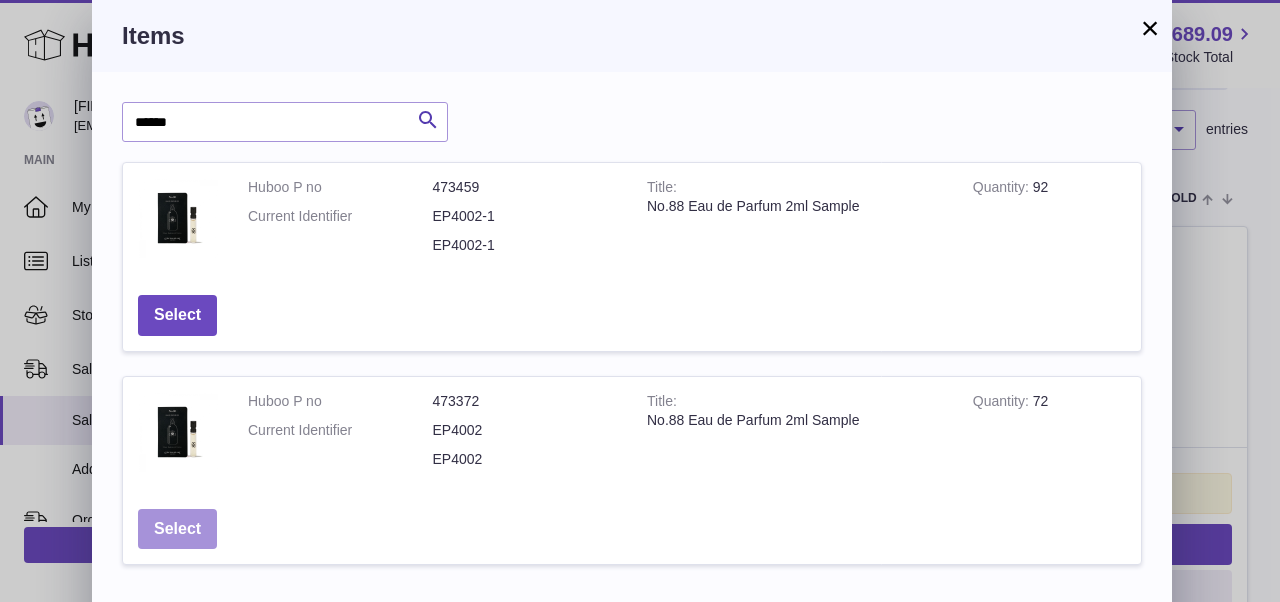 click on "Select" at bounding box center [177, 529] 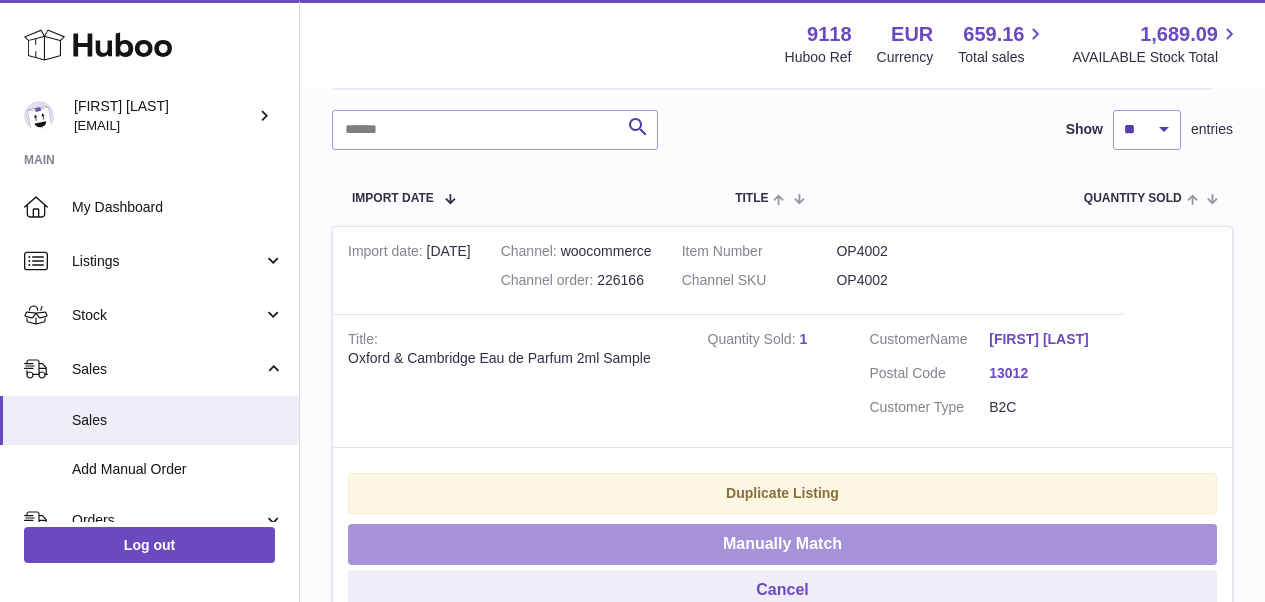 click on "Manually Match" at bounding box center [782, 544] 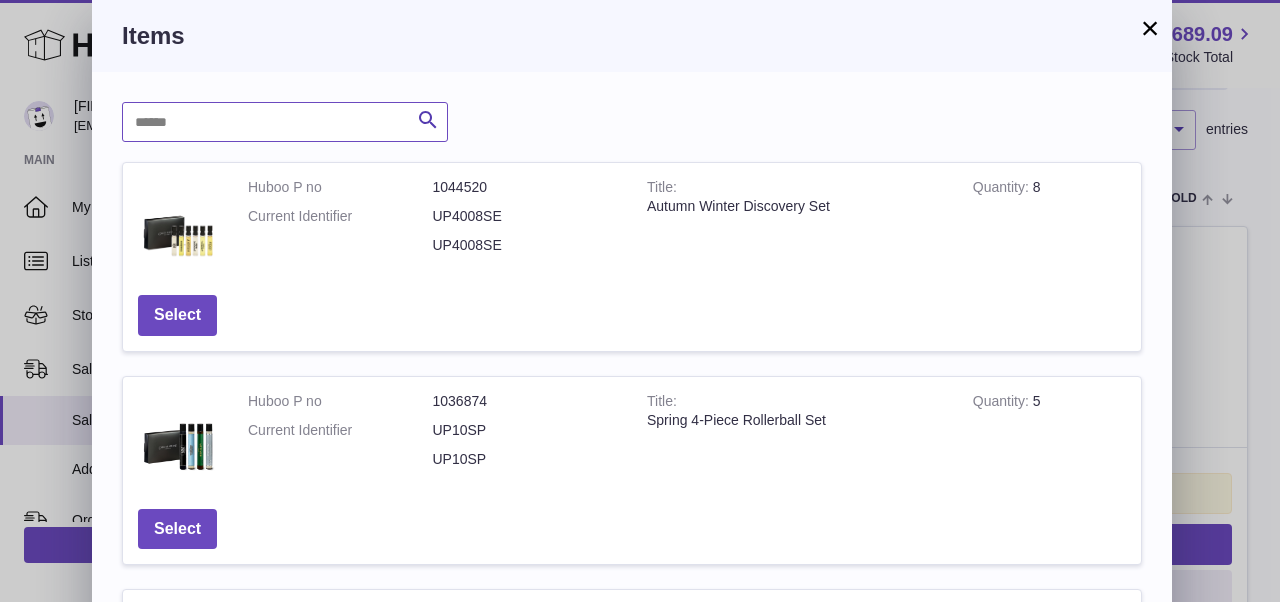 click at bounding box center [285, 122] 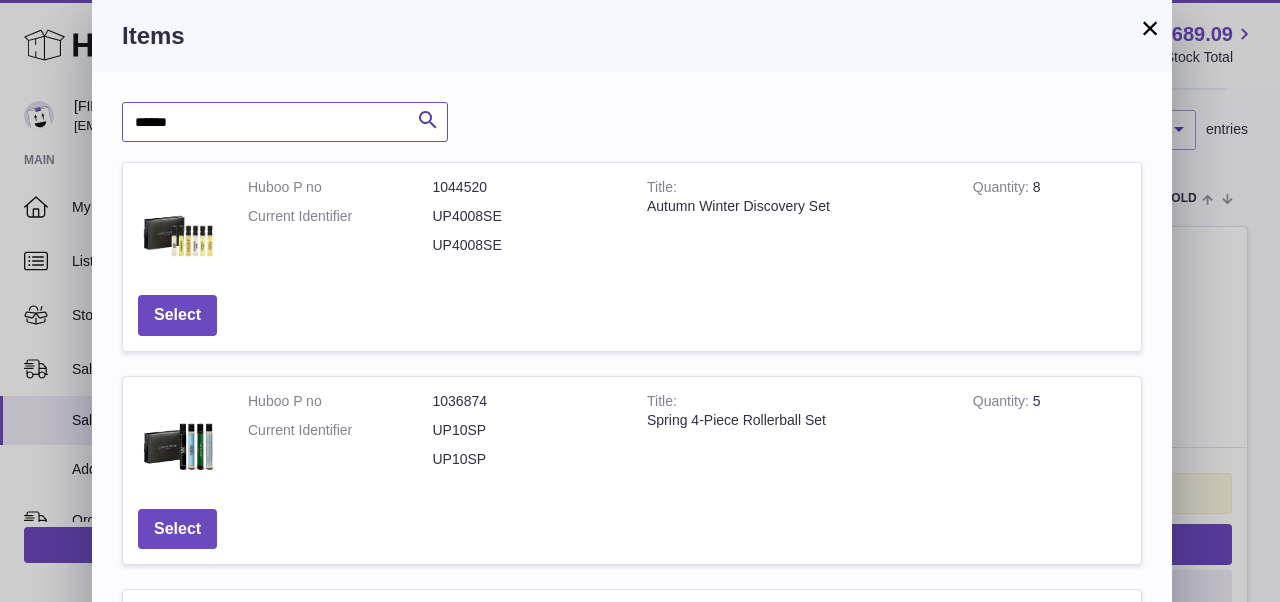 type on "******" 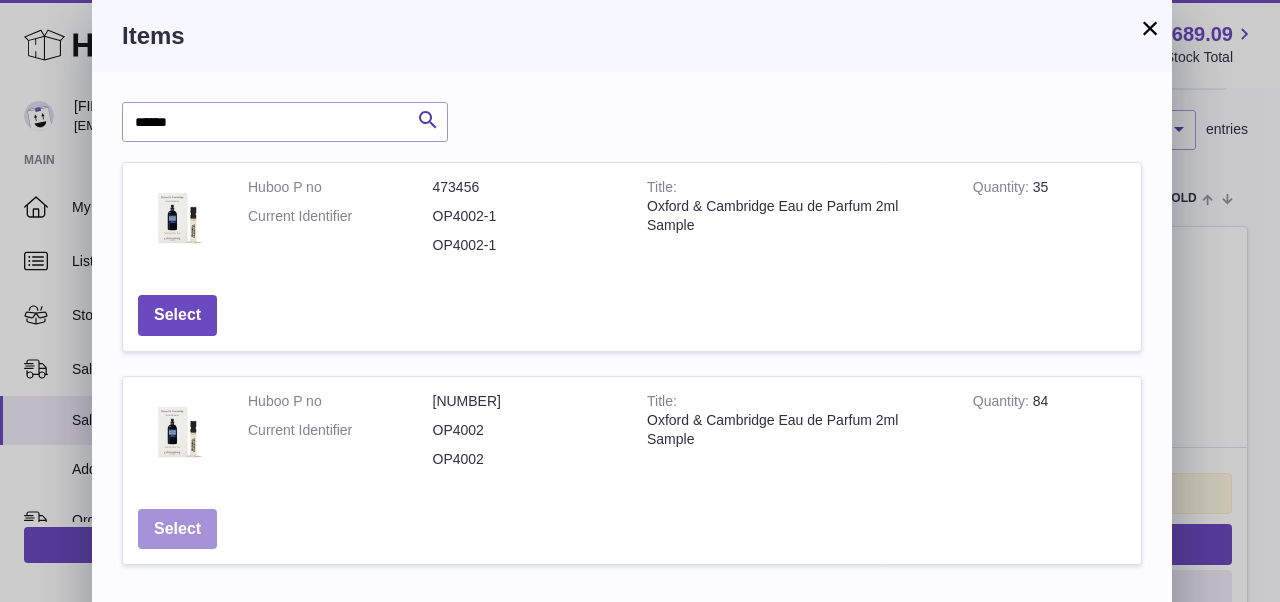 click on "Select" at bounding box center [177, 529] 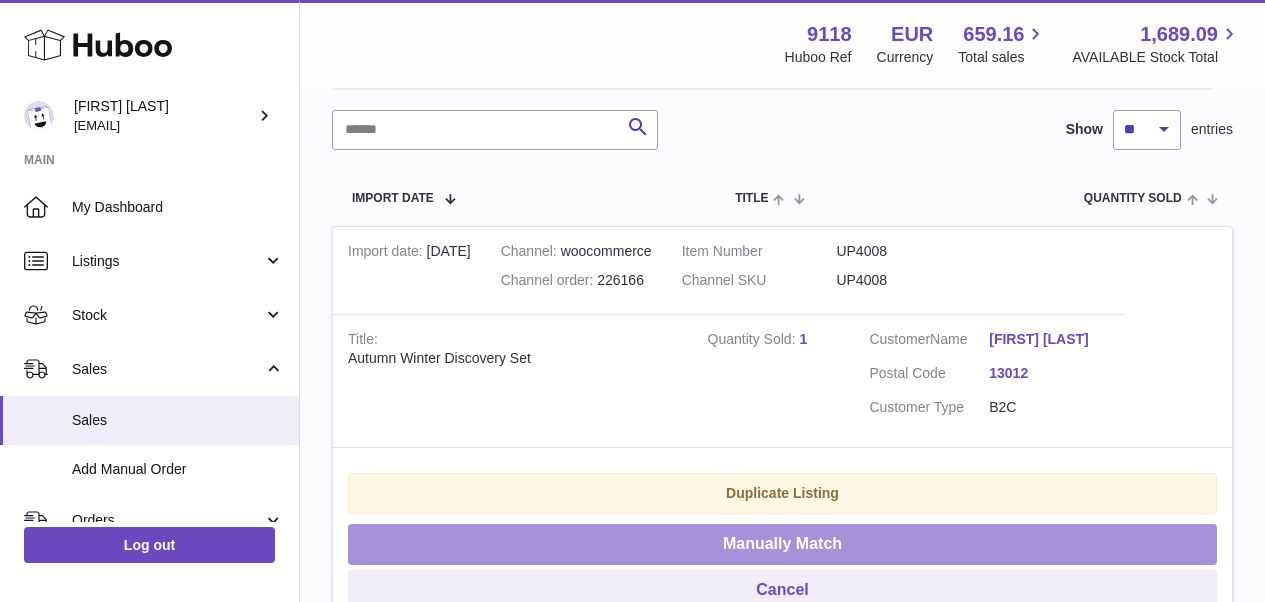 click on "Manually Match" at bounding box center (782, 544) 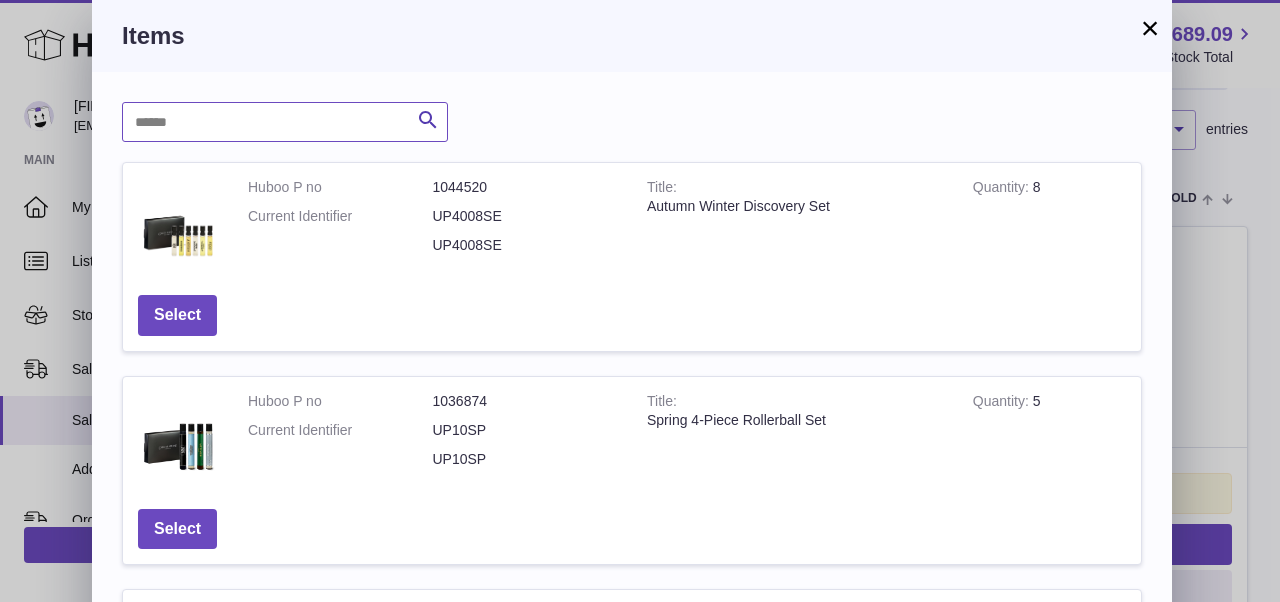 click at bounding box center (285, 122) 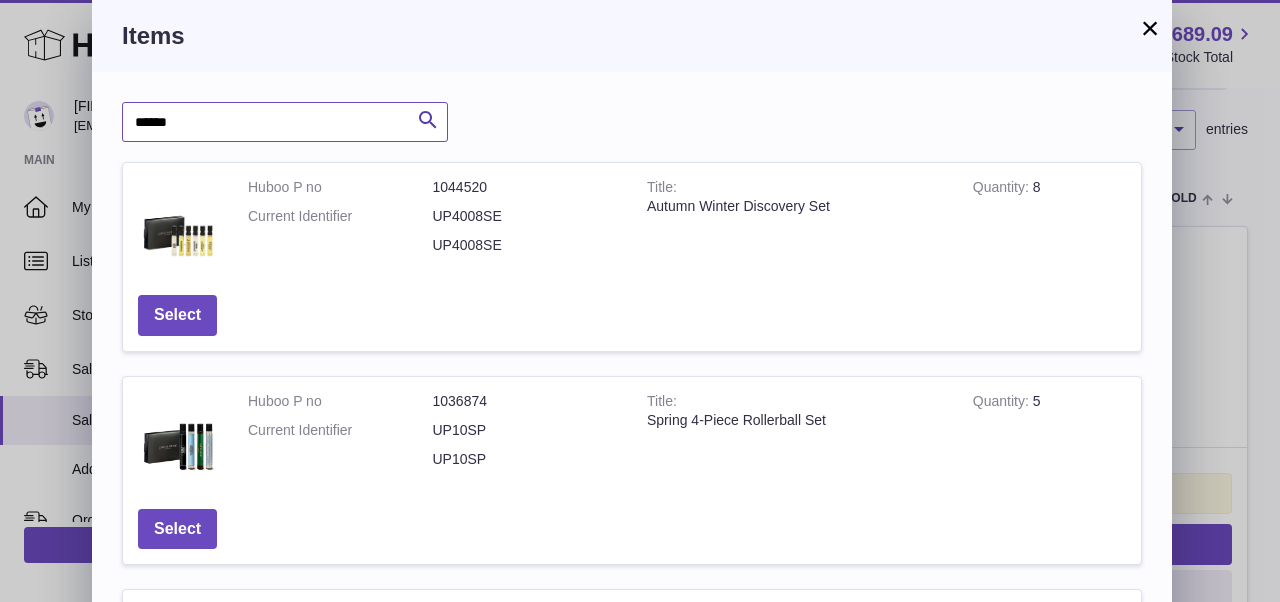 type on "******" 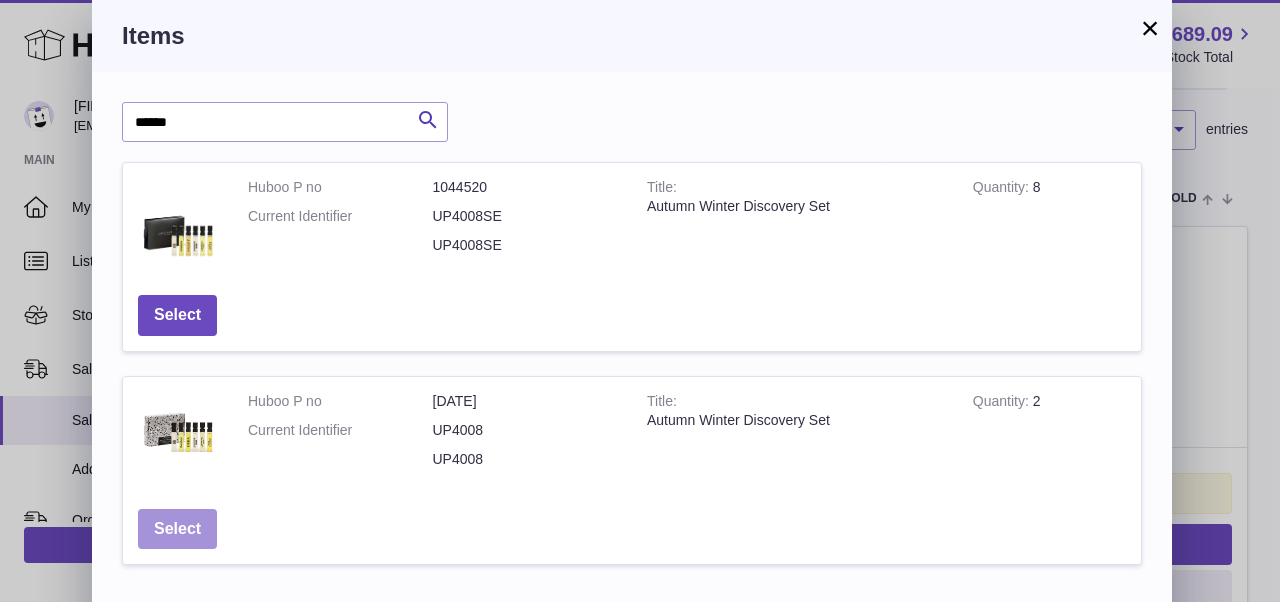 click on "Select" at bounding box center (177, 529) 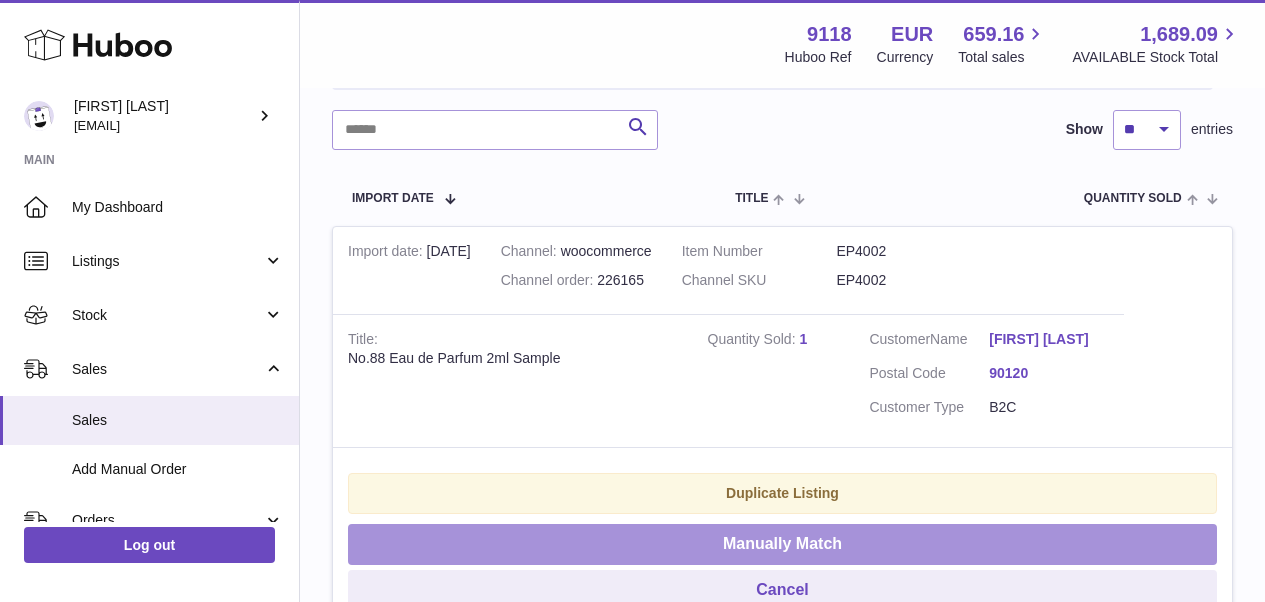 click on "Manually Match" at bounding box center [782, 544] 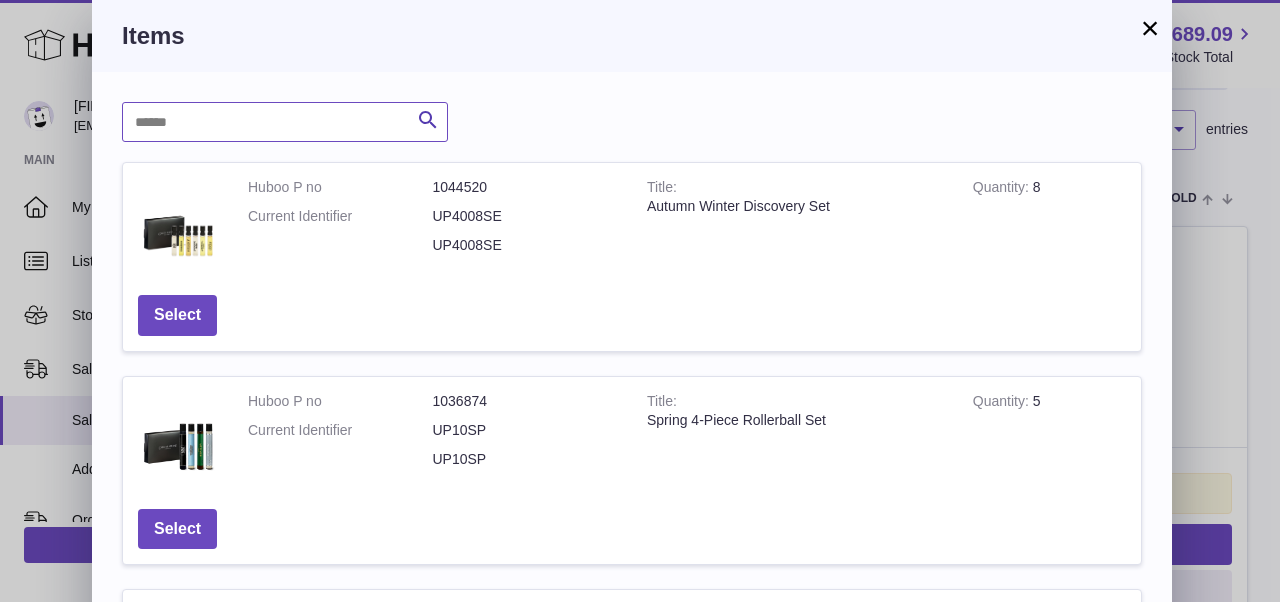 click at bounding box center (285, 122) 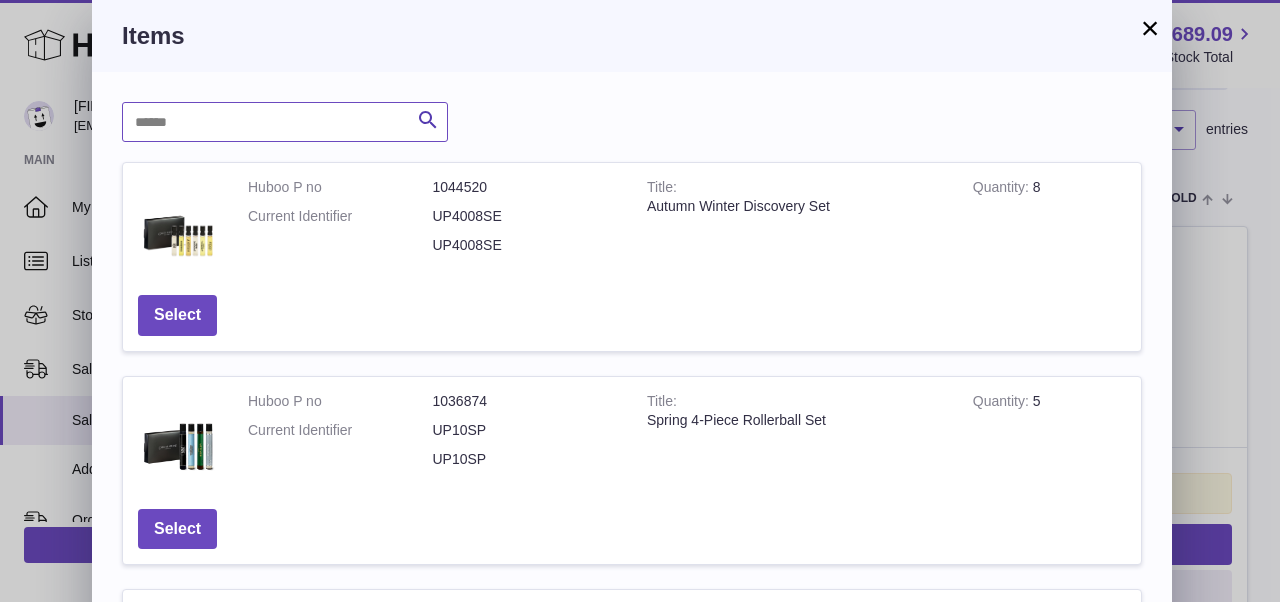 paste on "******" 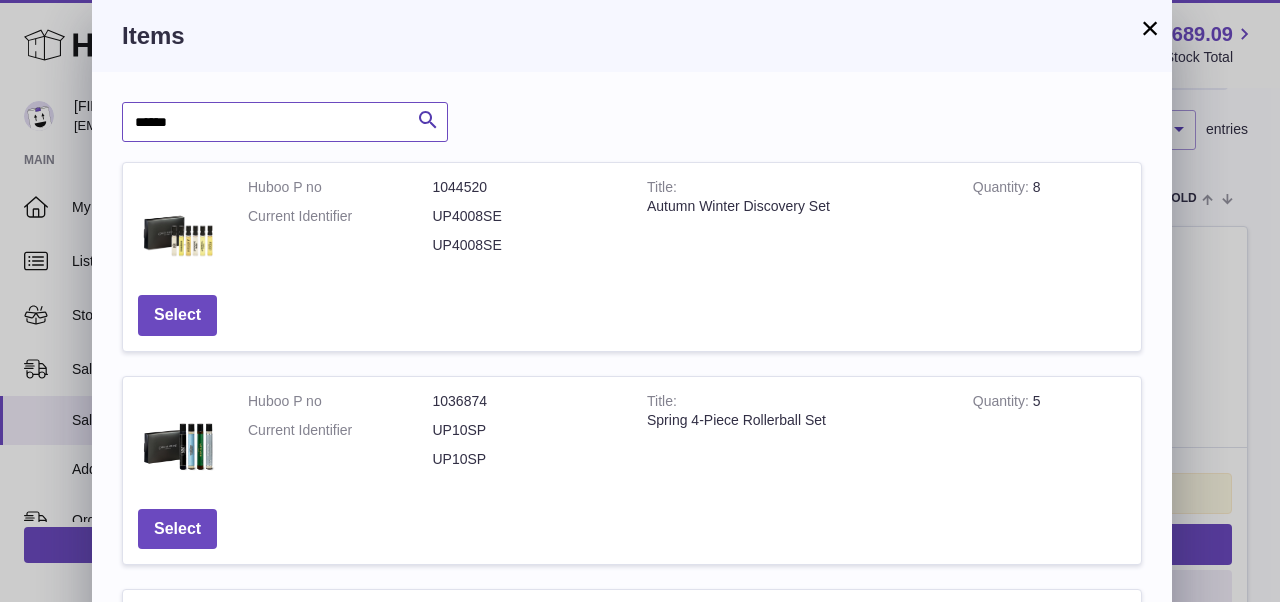 type on "******" 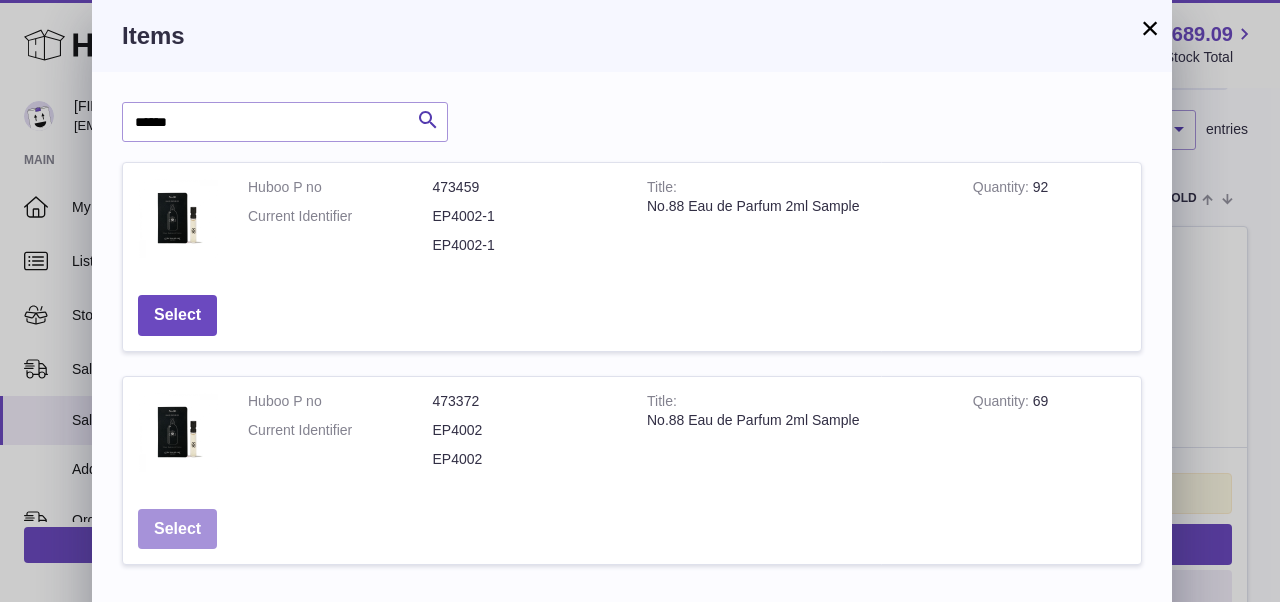 click on "Select" at bounding box center [177, 529] 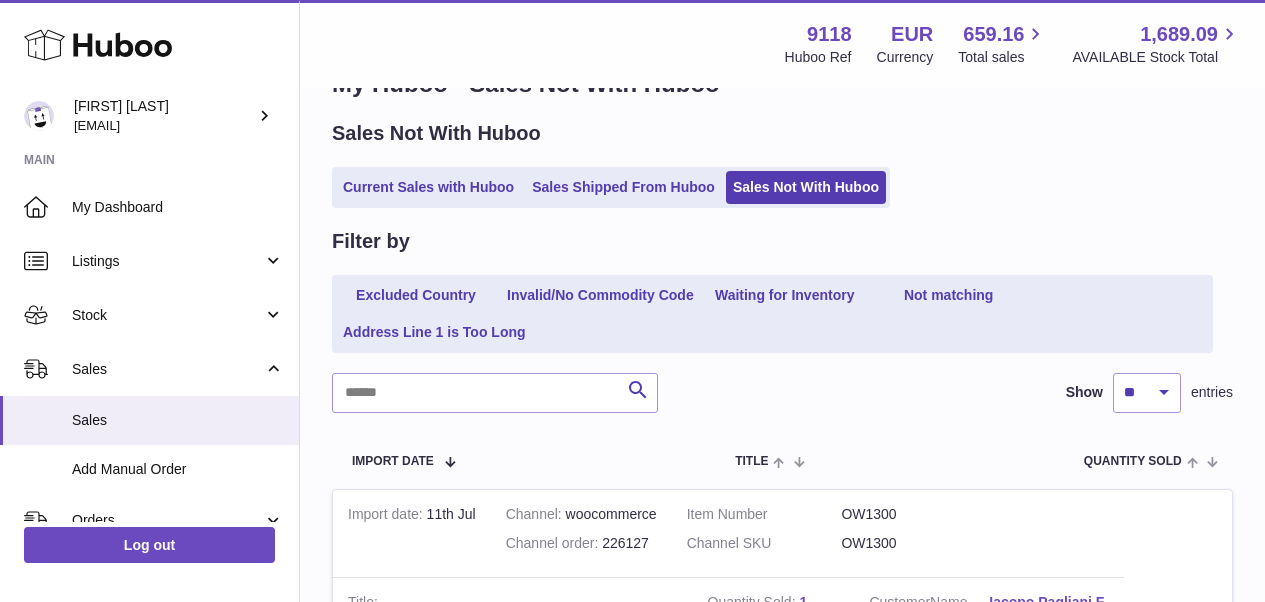 scroll, scrollTop: 28, scrollLeft: 0, axis: vertical 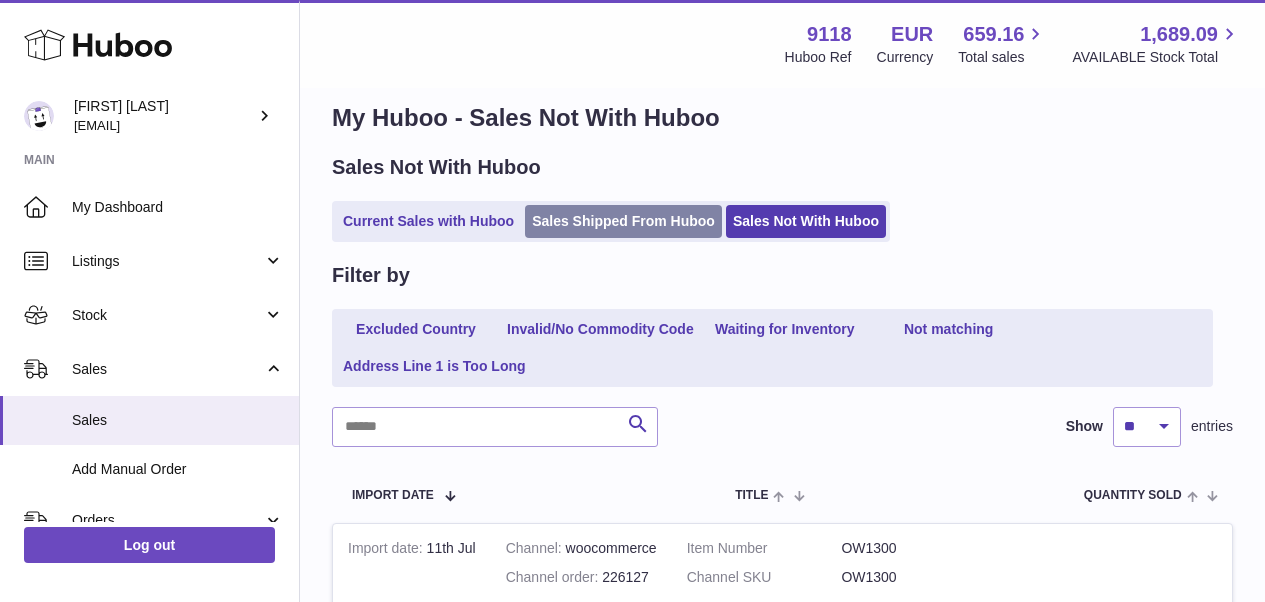 click on "Sales Shipped From Huboo" at bounding box center [623, 221] 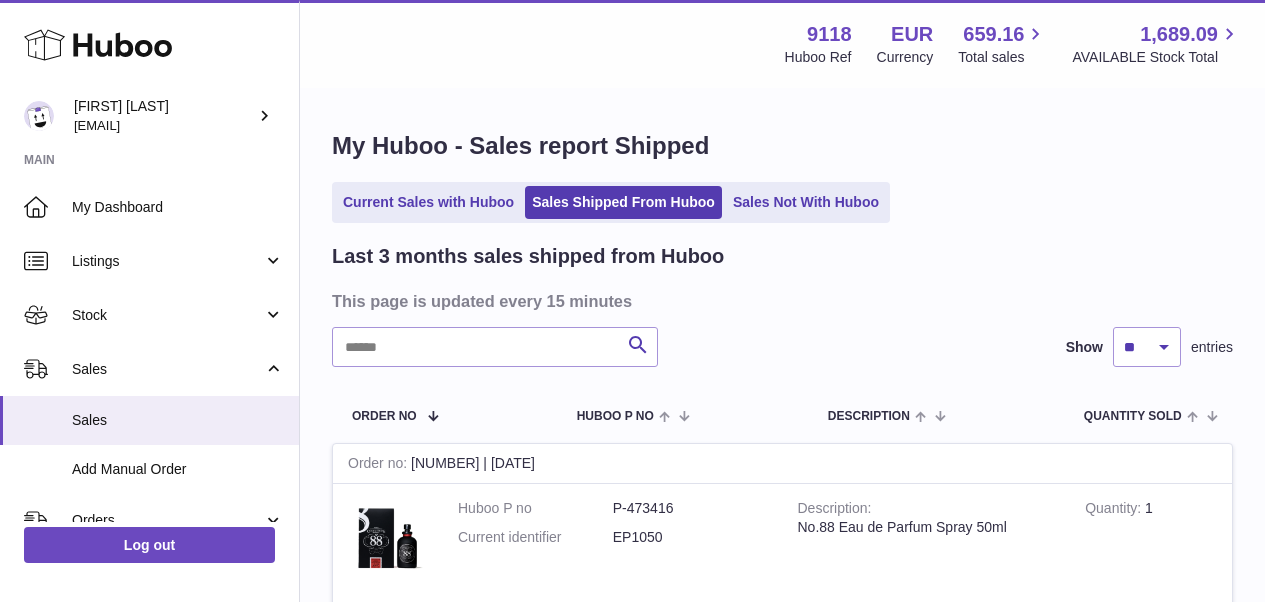 scroll, scrollTop: 0, scrollLeft: 0, axis: both 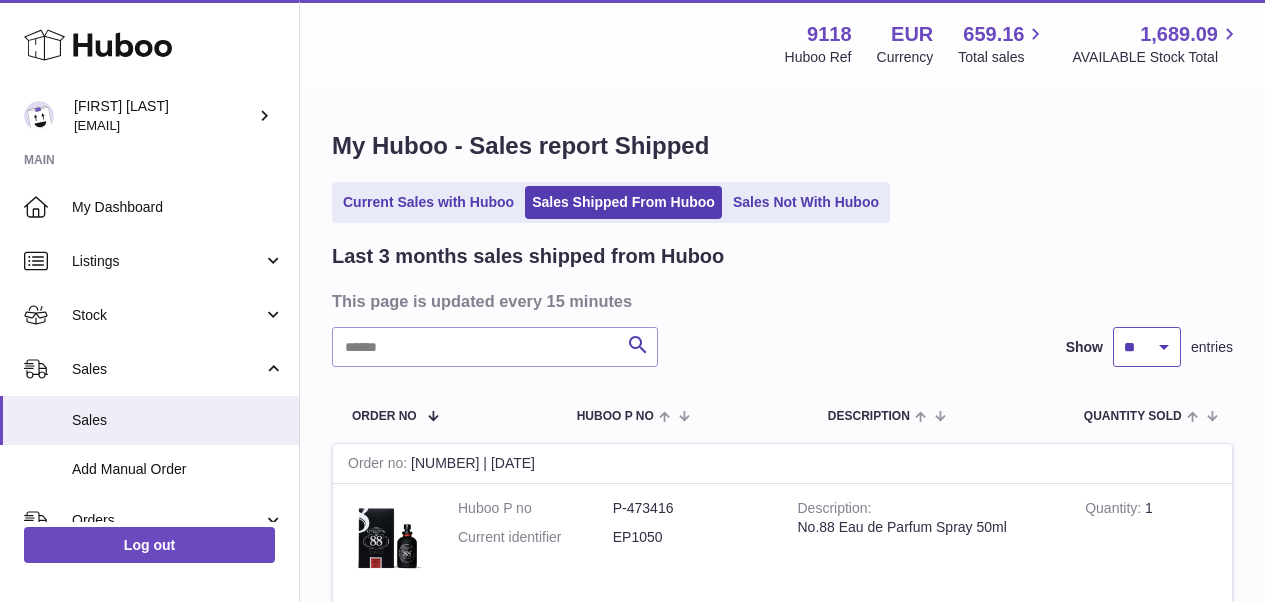 select on "**" 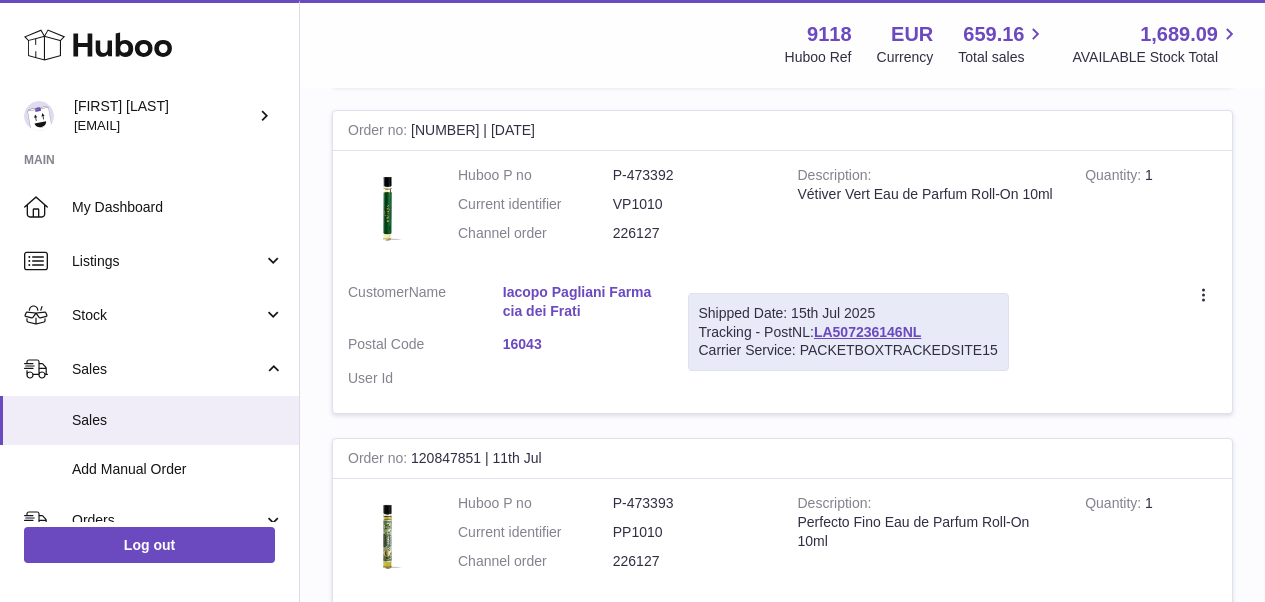 scroll, scrollTop: 12903, scrollLeft: 0, axis: vertical 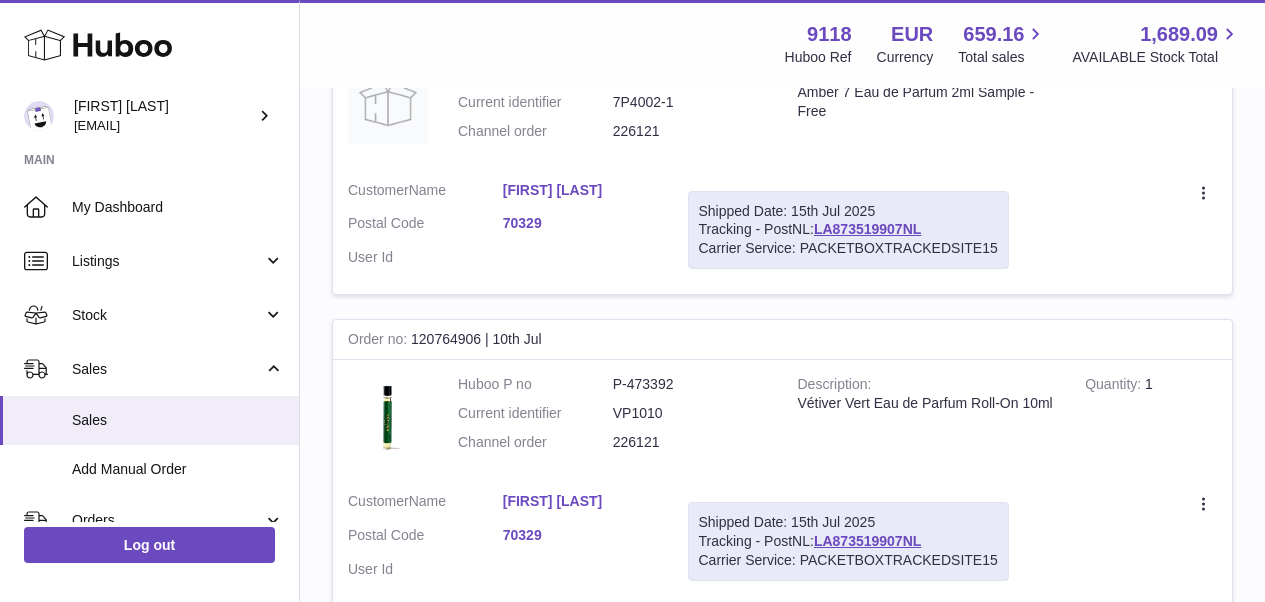click on "2" at bounding box center (1035, 649) 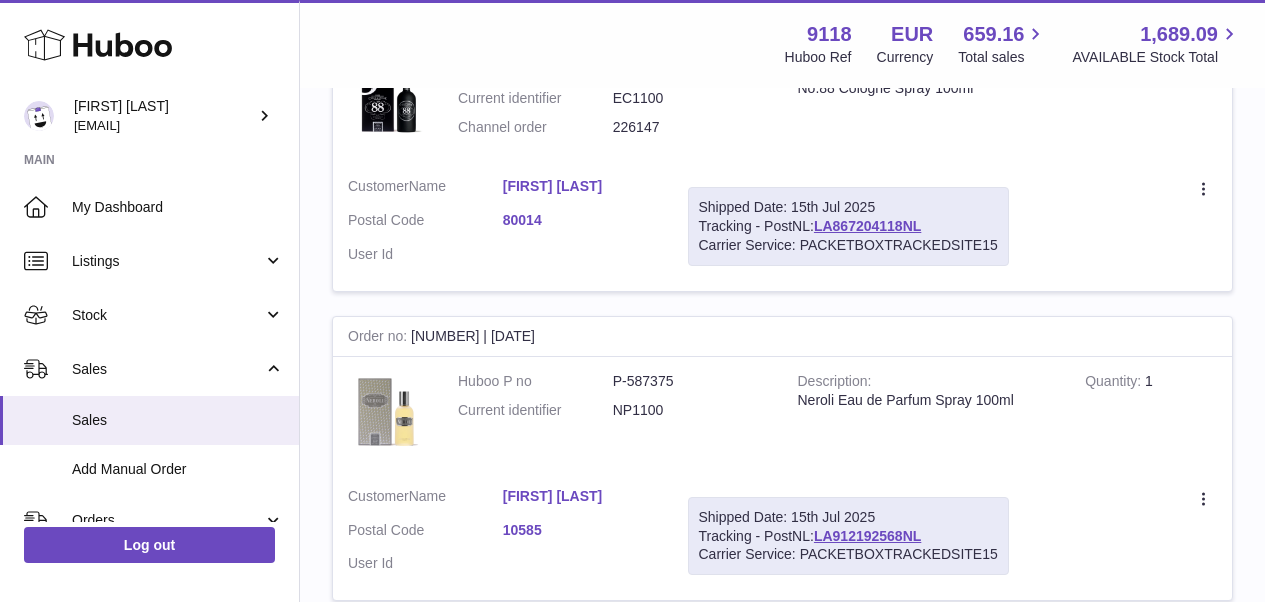 scroll, scrollTop: 90, scrollLeft: 0, axis: vertical 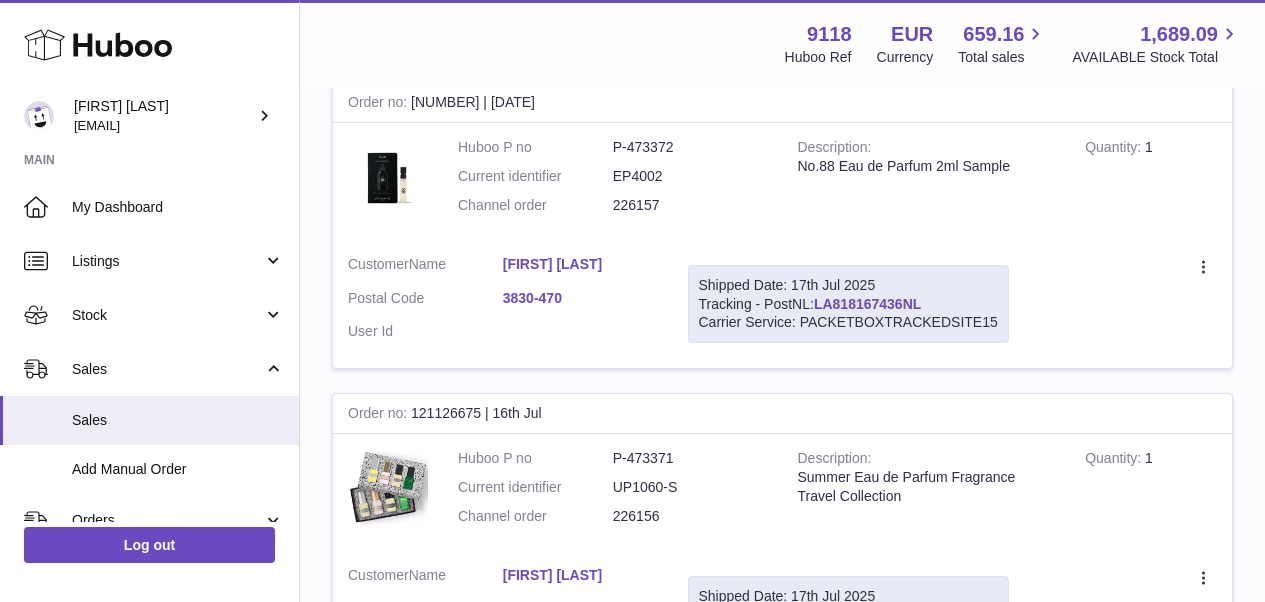 drag, startPoint x: 940, startPoint y: 282, endPoint x: 822, endPoint y: 283, distance: 118.004234 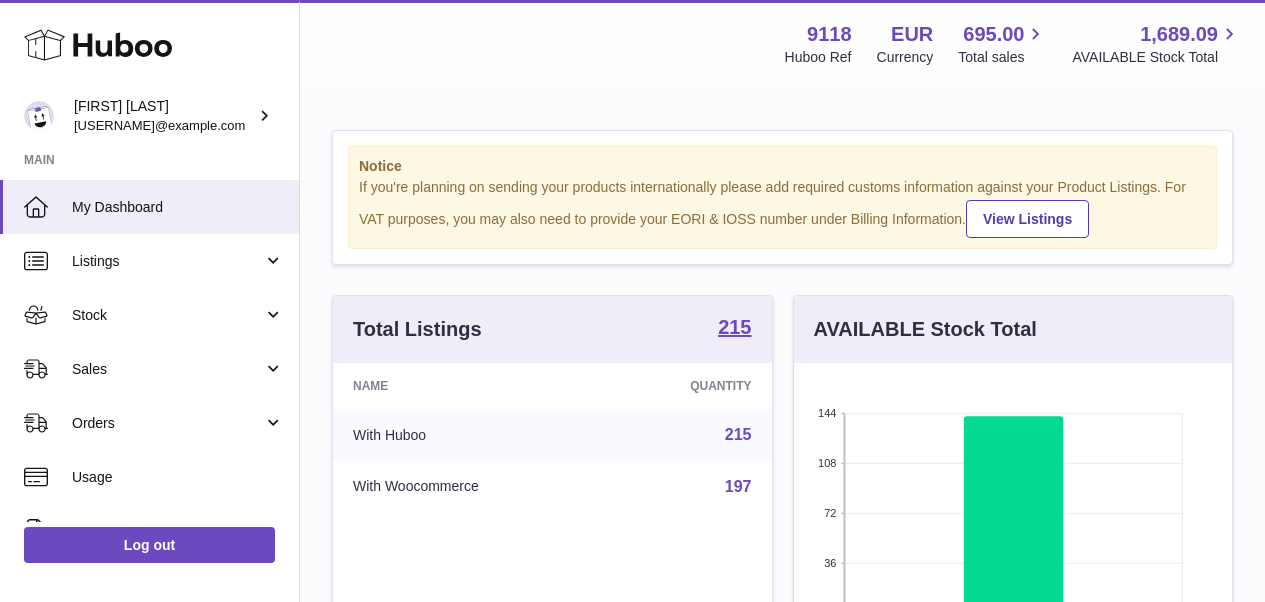 scroll, scrollTop: 0, scrollLeft: 0, axis: both 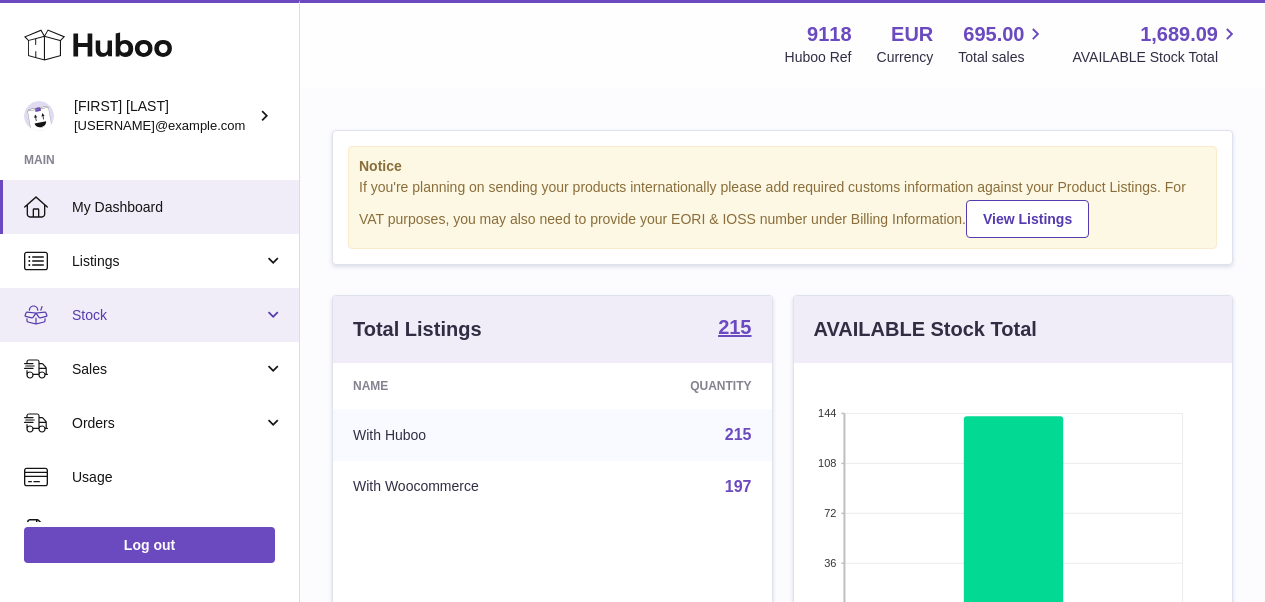 click on "Stock" at bounding box center [167, 315] 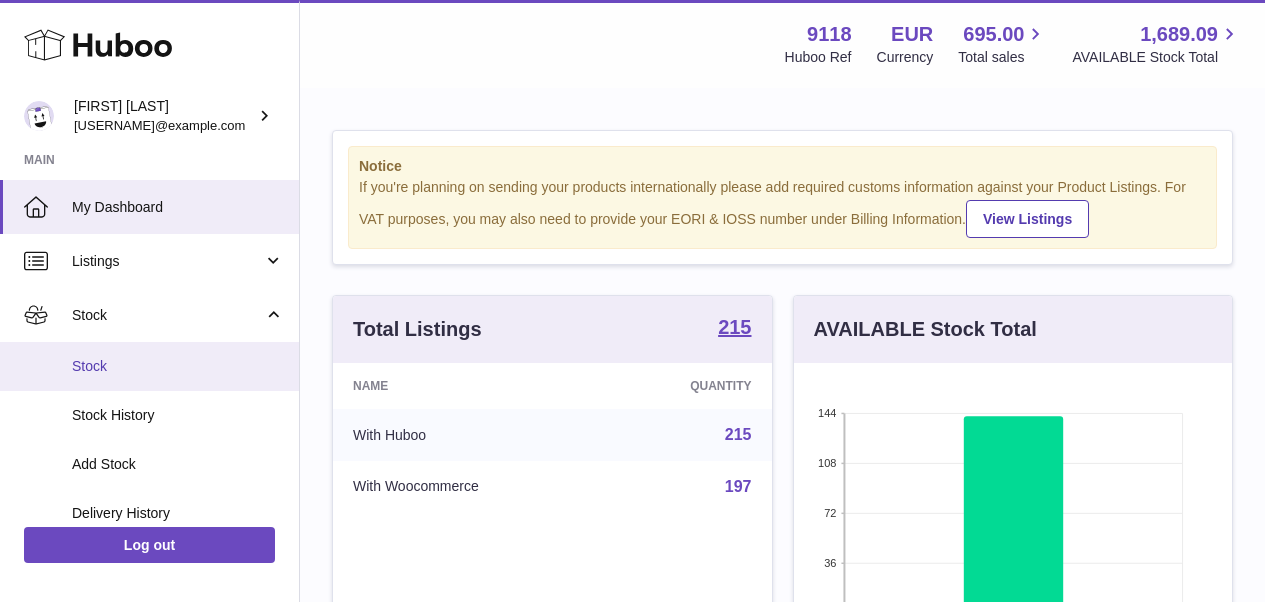 click on "Stock" at bounding box center [178, 366] 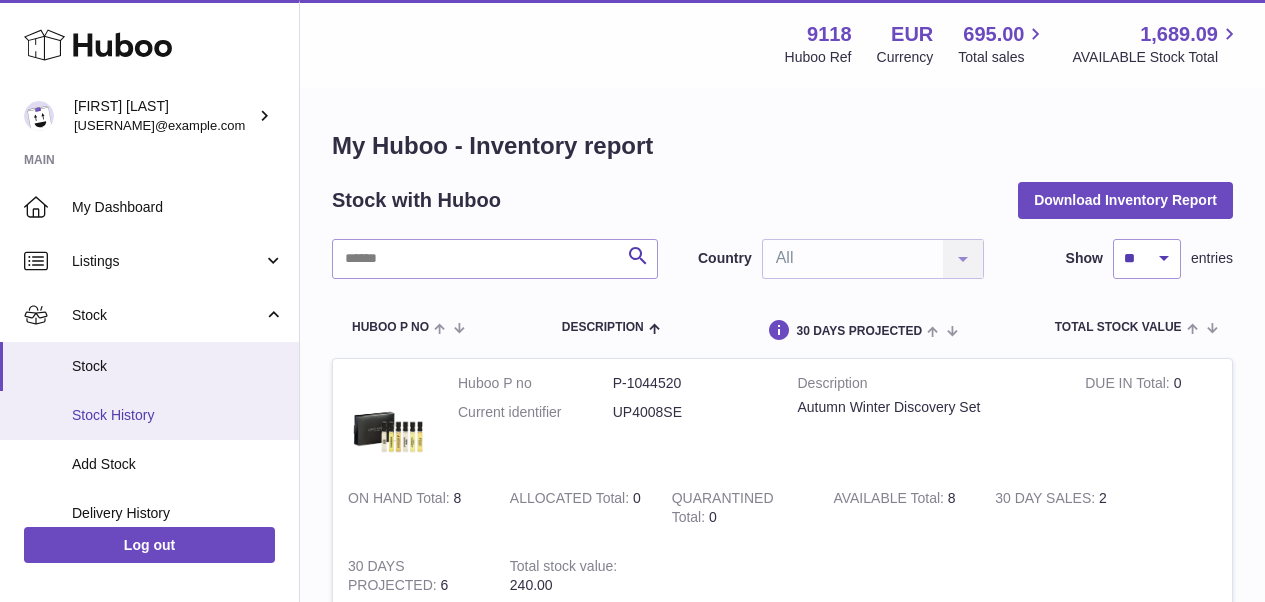 scroll, scrollTop: 0, scrollLeft: 0, axis: both 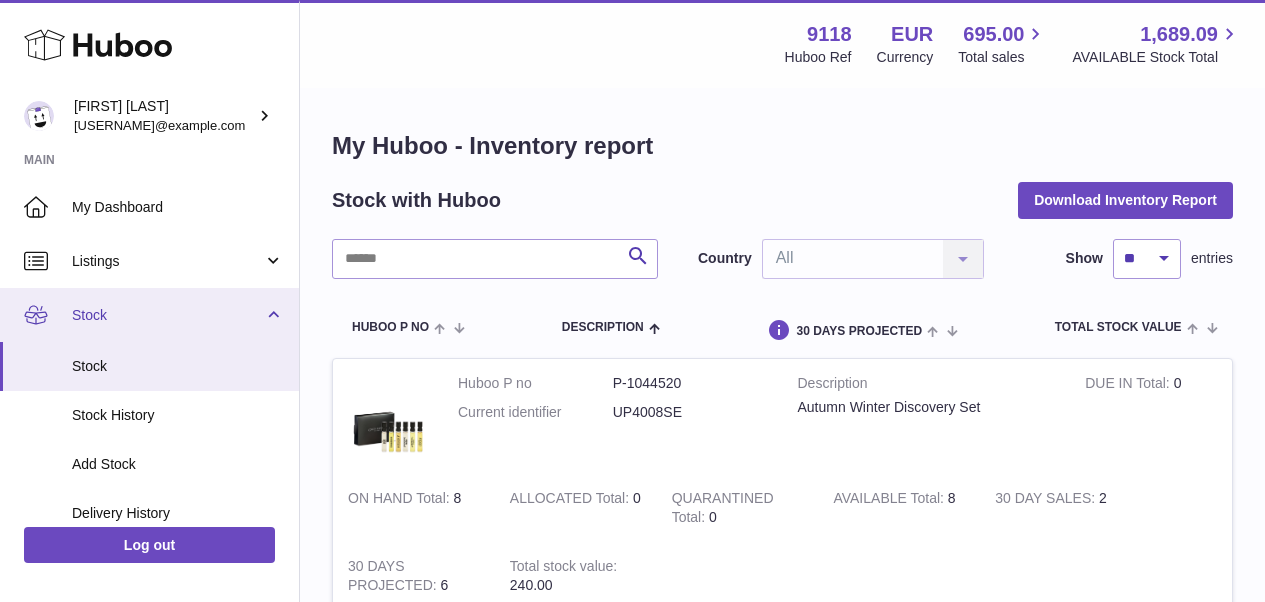 click on "Stock" at bounding box center [149, 315] 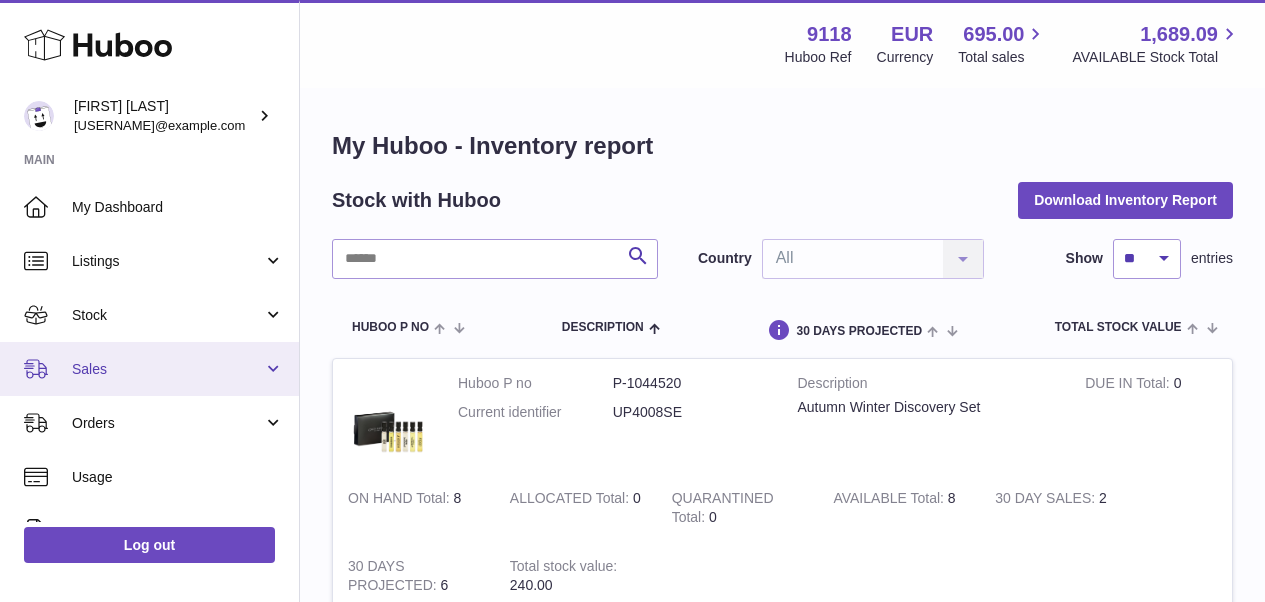 click on "Sales" at bounding box center (167, 369) 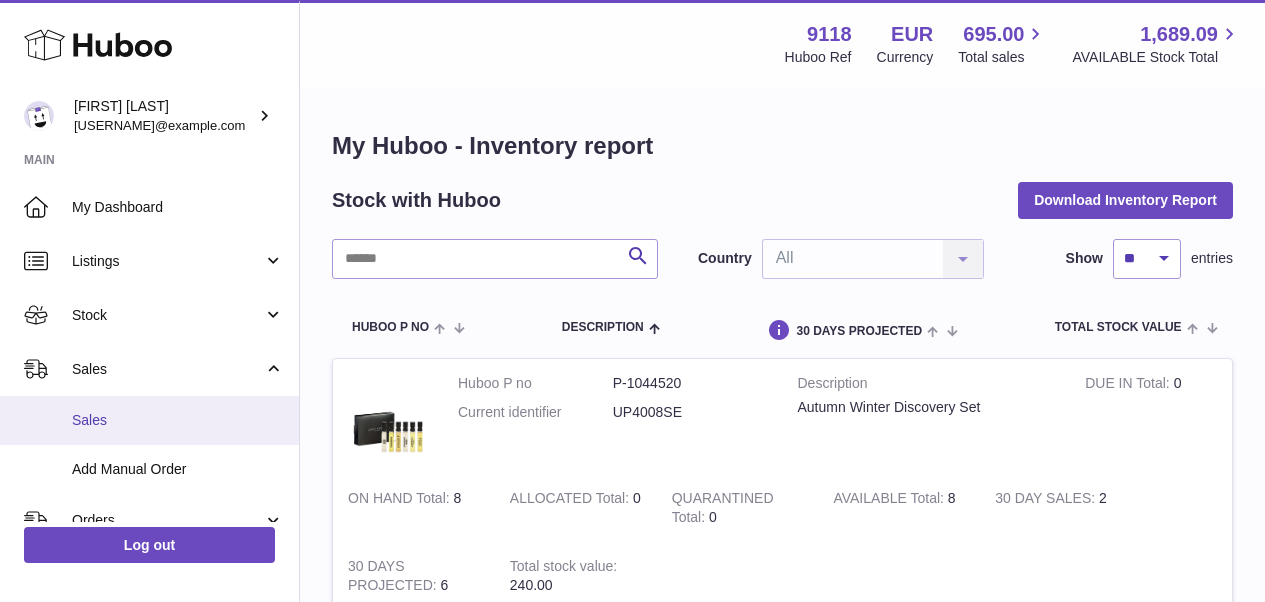 click on "Sales" at bounding box center [178, 420] 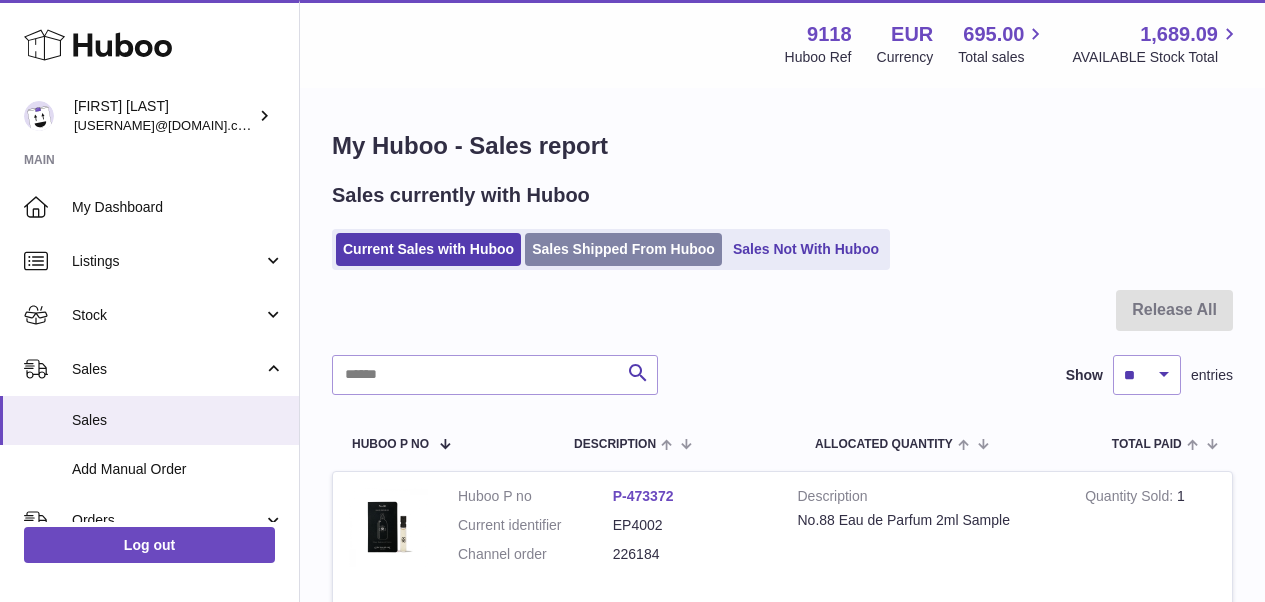 scroll, scrollTop: 0, scrollLeft: 0, axis: both 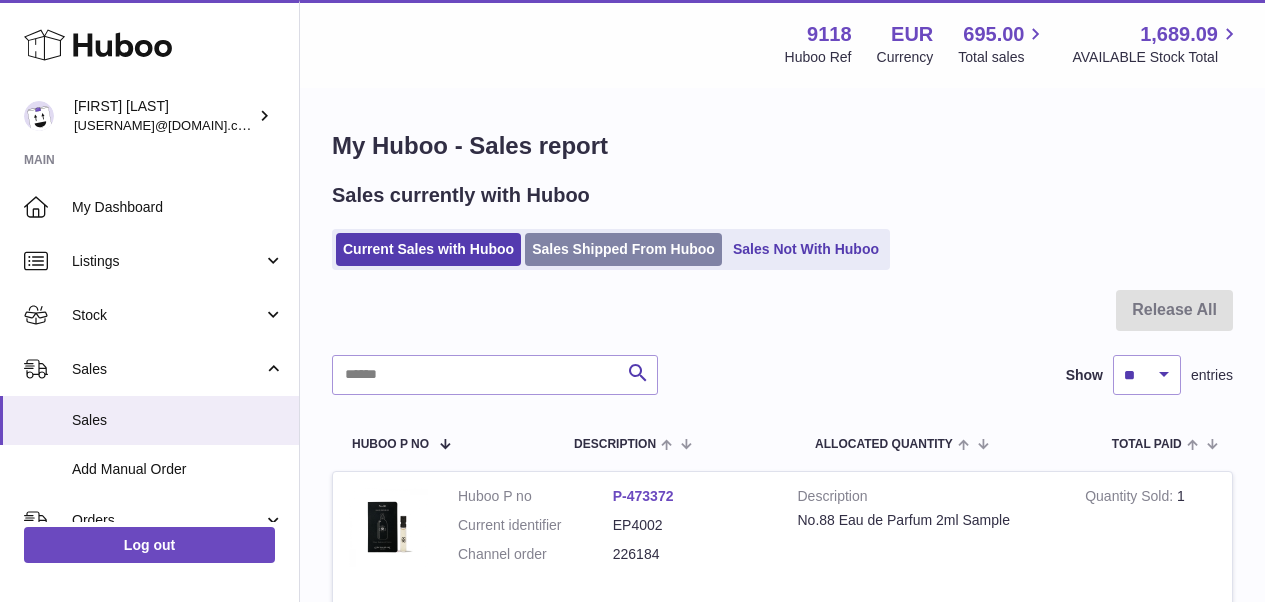 click on "Sales Shipped From Huboo" at bounding box center [623, 249] 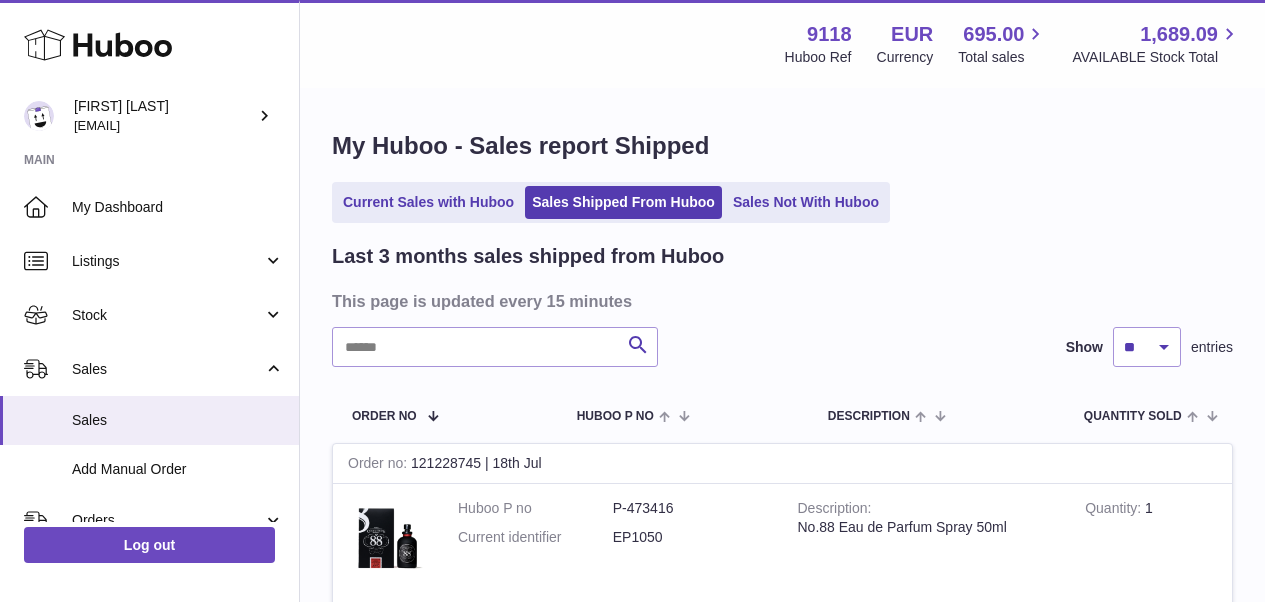 scroll, scrollTop: 0, scrollLeft: 0, axis: both 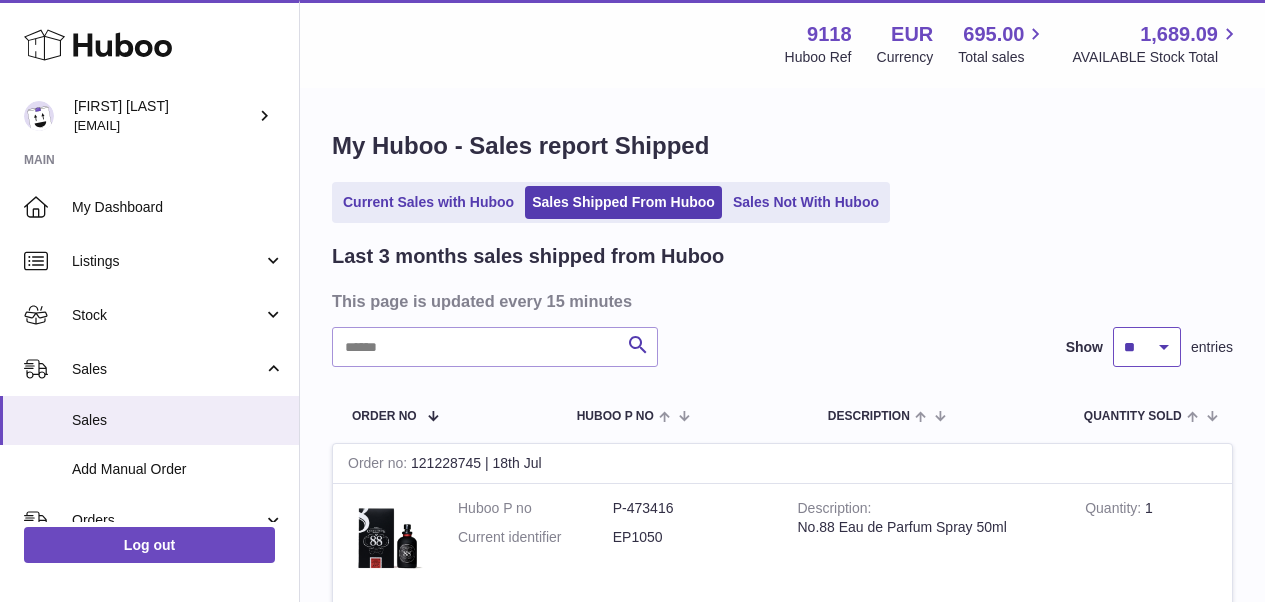 select on "**" 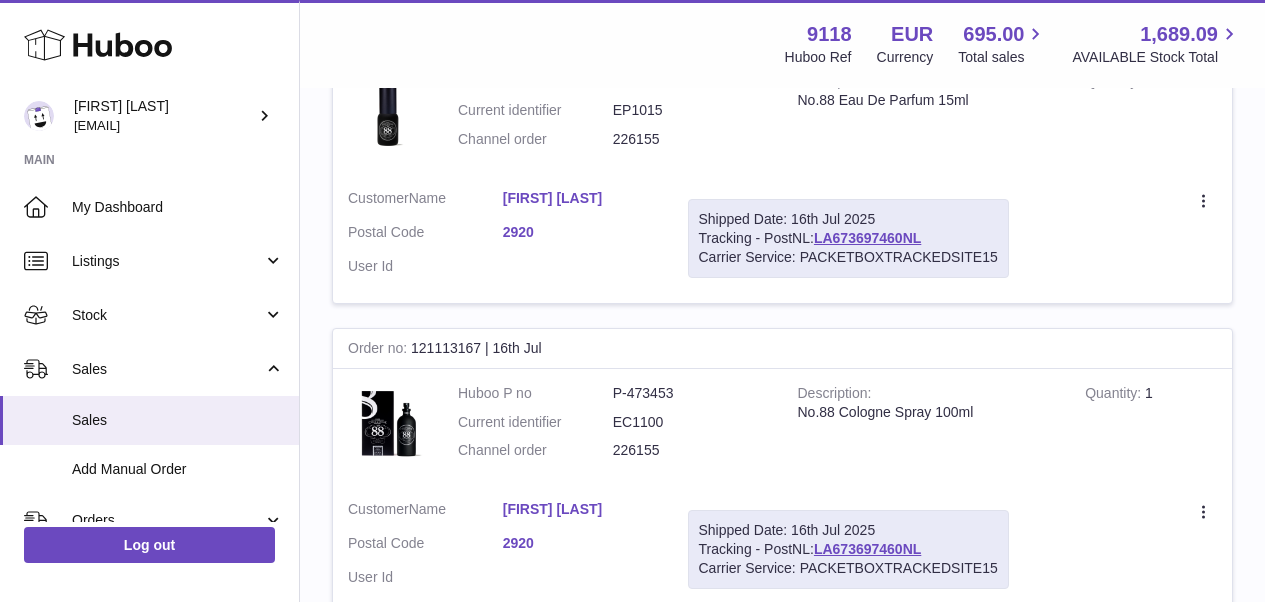scroll, scrollTop: 2921, scrollLeft: 0, axis: vertical 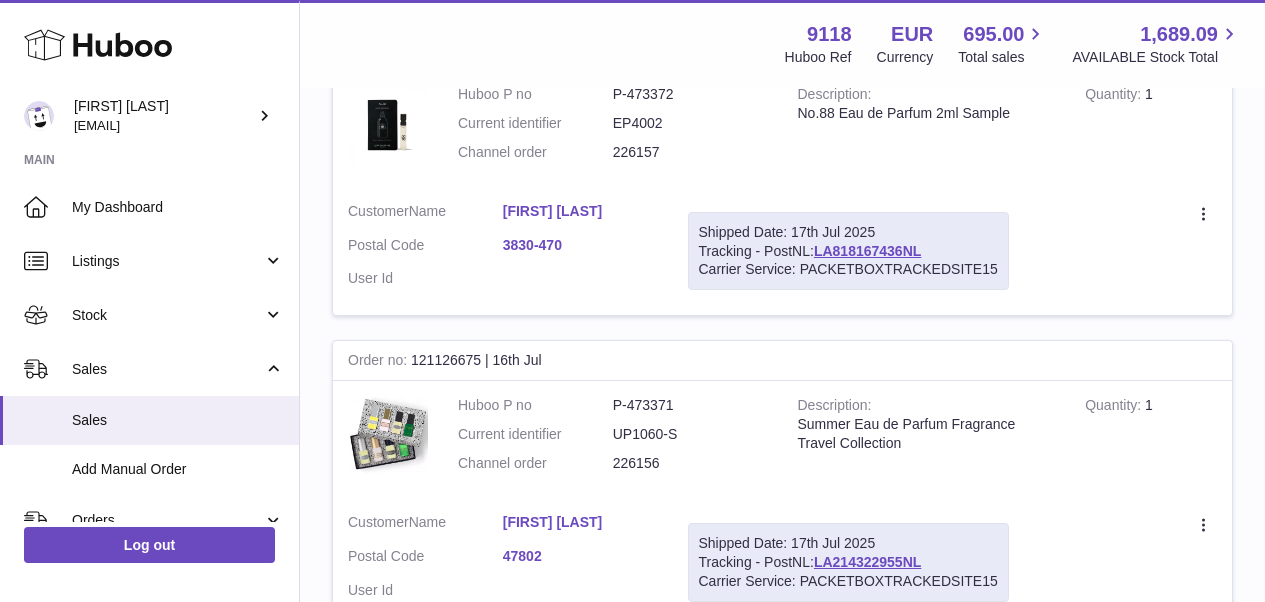 drag, startPoint x: 926, startPoint y: 224, endPoint x: 815, endPoint y: 233, distance: 111.364265 